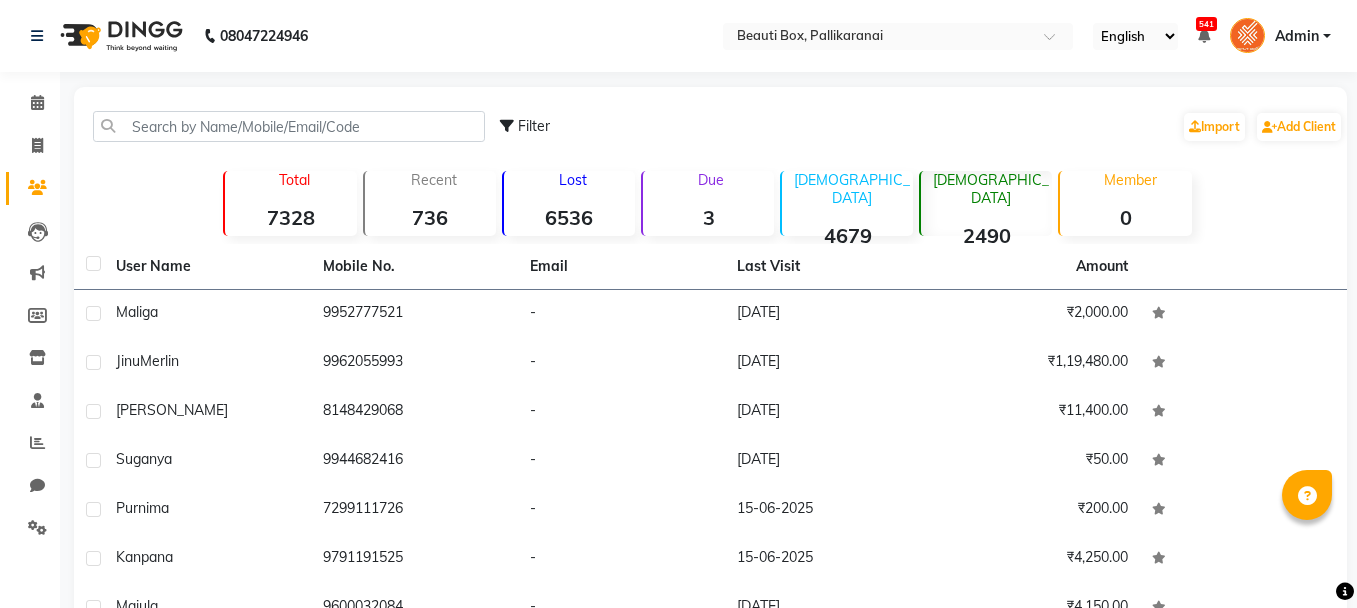 scroll, scrollTop: 257, scrollLeft: 0, axis: vertical 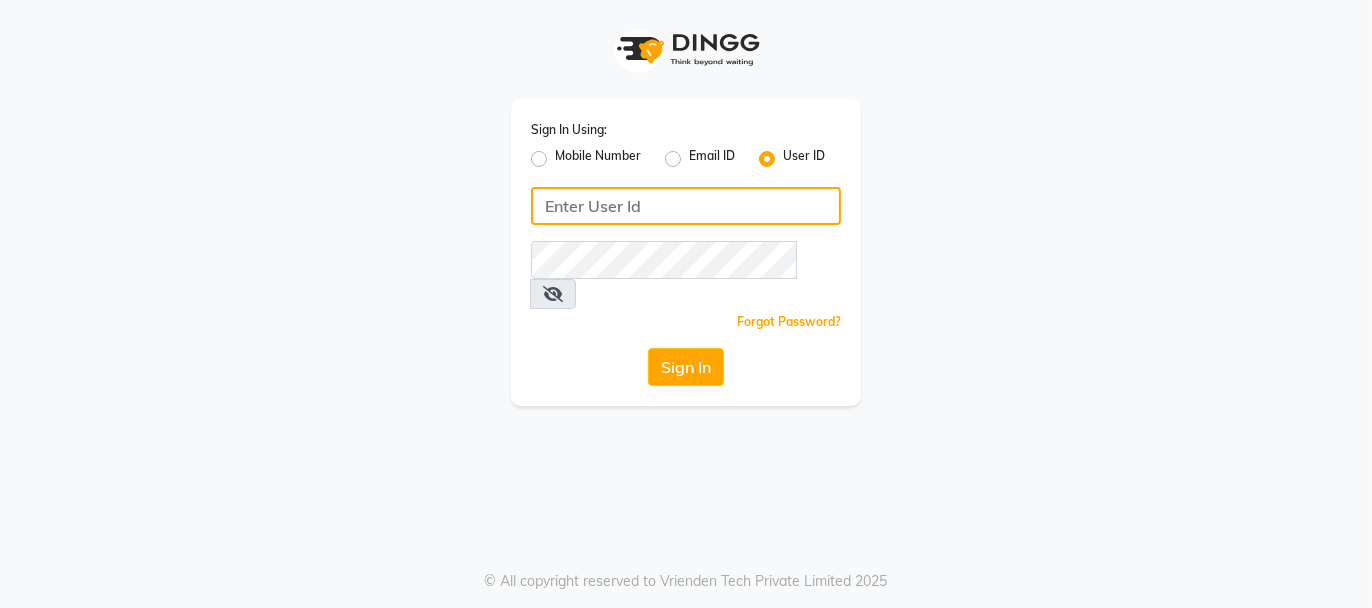 type on "beautibox" 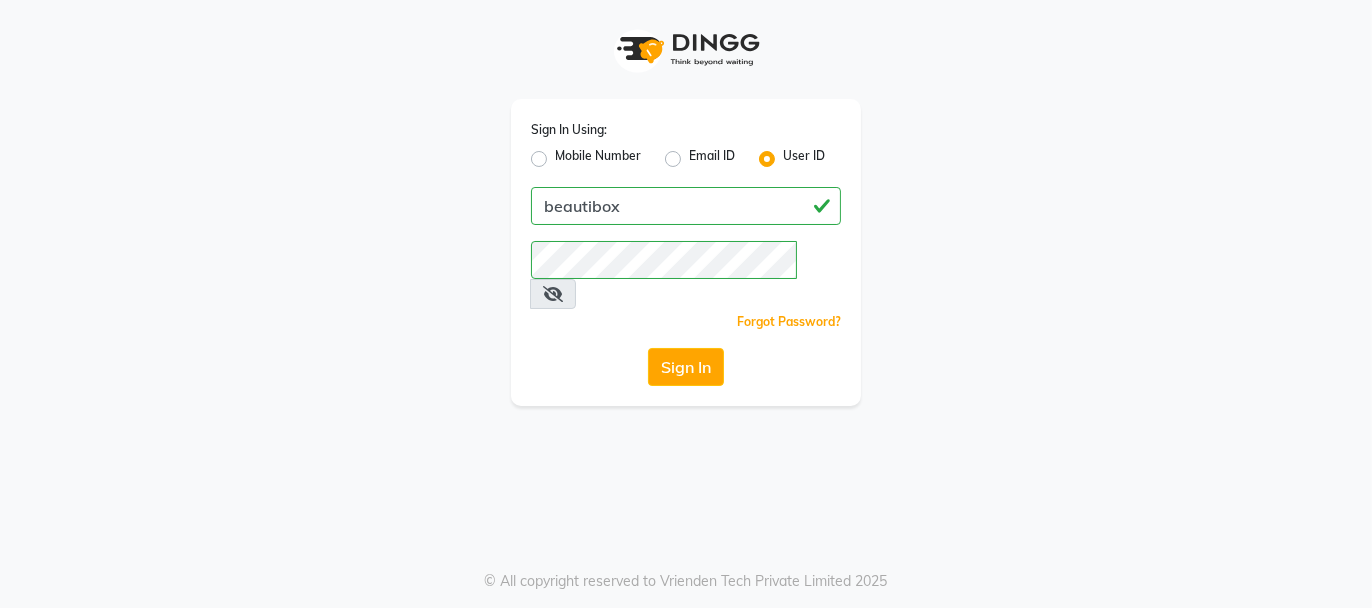 click at bounding box center (553, 294) 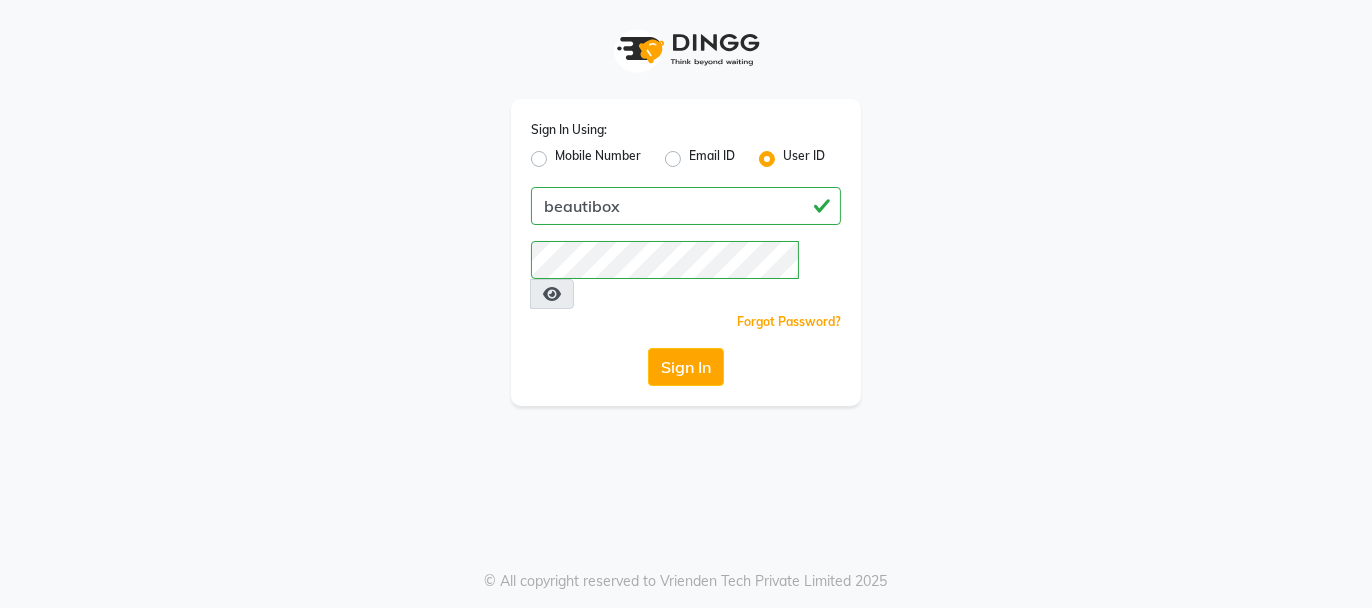click at bounding box center (552, 294) 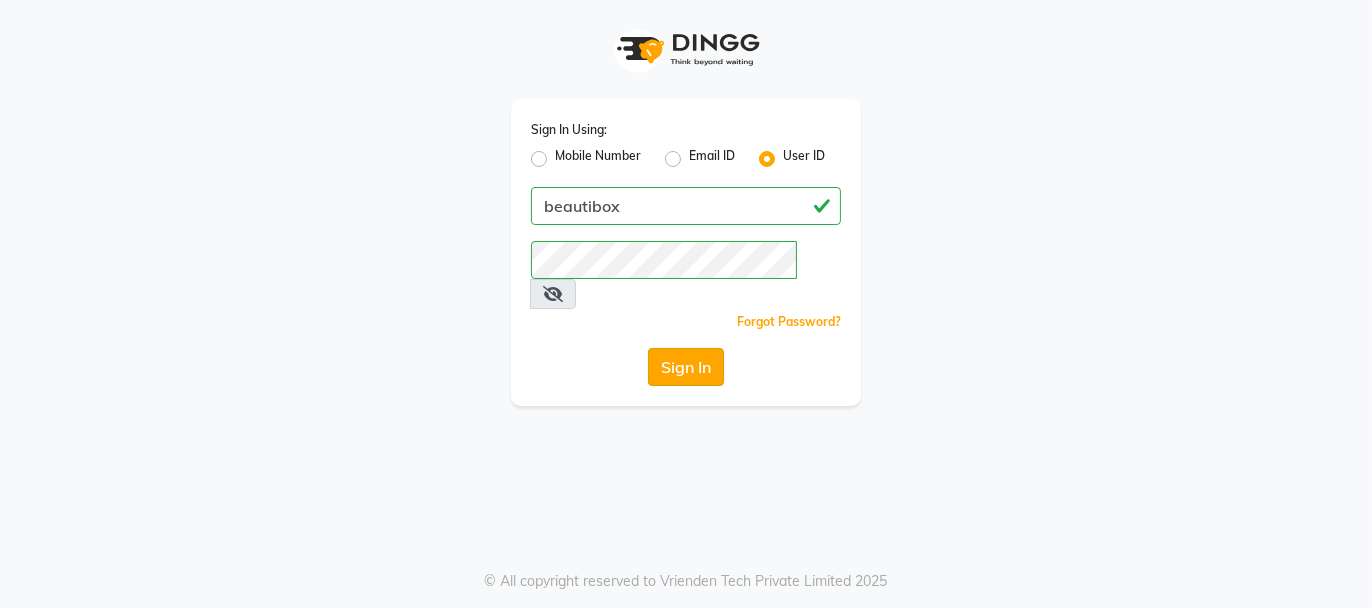 click on "Sign In" 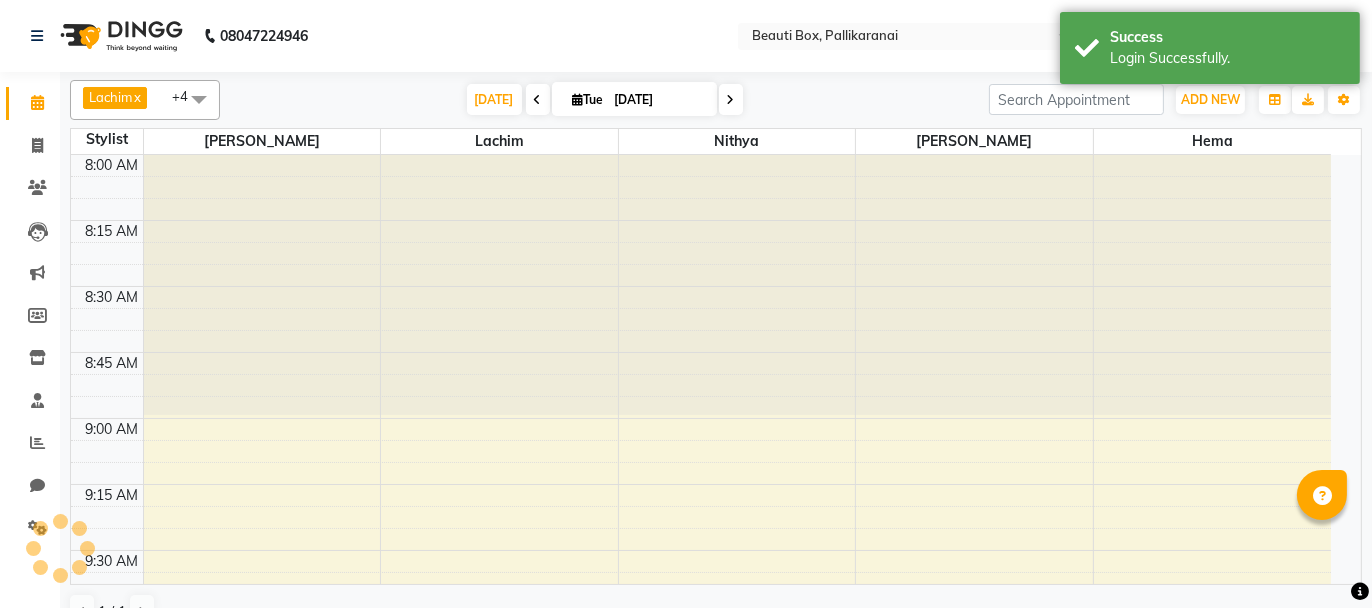 scroll, scrollTop: 0, scrollLeft: 0, axis: both 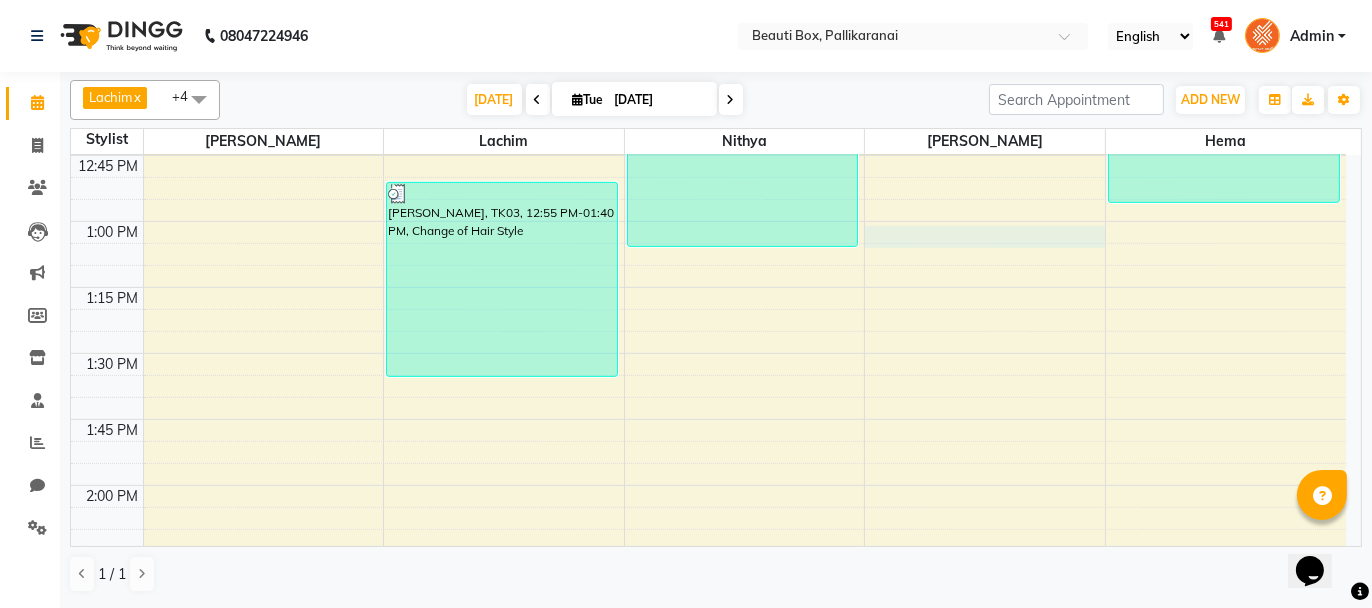 click on "8:00 AM 8:15 AM 8:30 AM 8:45 AM 9:00 AM 9:15 AM 9:30 AM 9:45 AM 10:00 AM 10:15 AM 10:30 AM 10:45 AM 11:00 AM 11:15 AM 11:30 AM 11:45 AM 12:00 PM 12:15 PM 12:30 PM 12:45 PM 1:00 PM 1:15 PM 1:30 PM 1:45 PM 2:00 PM 2:15 PM 2:30 PM 2:45 PM 3:00 PM 3:15 PM 3:30 PM 3:45 PM 4:00 PM 4:15 PM 4:30 PM 4:45 PM 5:00 PM 5:15 PM 5:30 PM 5:45 PM 6:00 PM 6:15 PM 6:30 PM 6:45 PM 7:00 PM 7:15 PM 7:30 PM 7:45 PM 8:00 PM 8:15 PM 8:30 PM 8:45 PM 9:00 PM 9:15 PM 9:30 PM 9:45 PM     [PERSON_NAME], TK01, 10:30 AM-11:55 AM, [PERSON_NAME] Shaping ,Men [PERSON_NAME] Colour ,Men Head Massage      rajesh, TK02, 12:00 PM-12:30 PM, [PERSON_NAME] Shaping      [PERSON_NAME], TK03, 12:55 PM-01:40 PM, Change of Hair Style      [PERSON_NAME], TK03, 12:30 PM-01:10 PM, Head Massage without wash ,Threading     [PERSON_NAME], TK03, 12:00 PM-01:00 PM, Head Massage without wash ,Threading,Hairwash before Haircut" at bounding box center (708, 749) 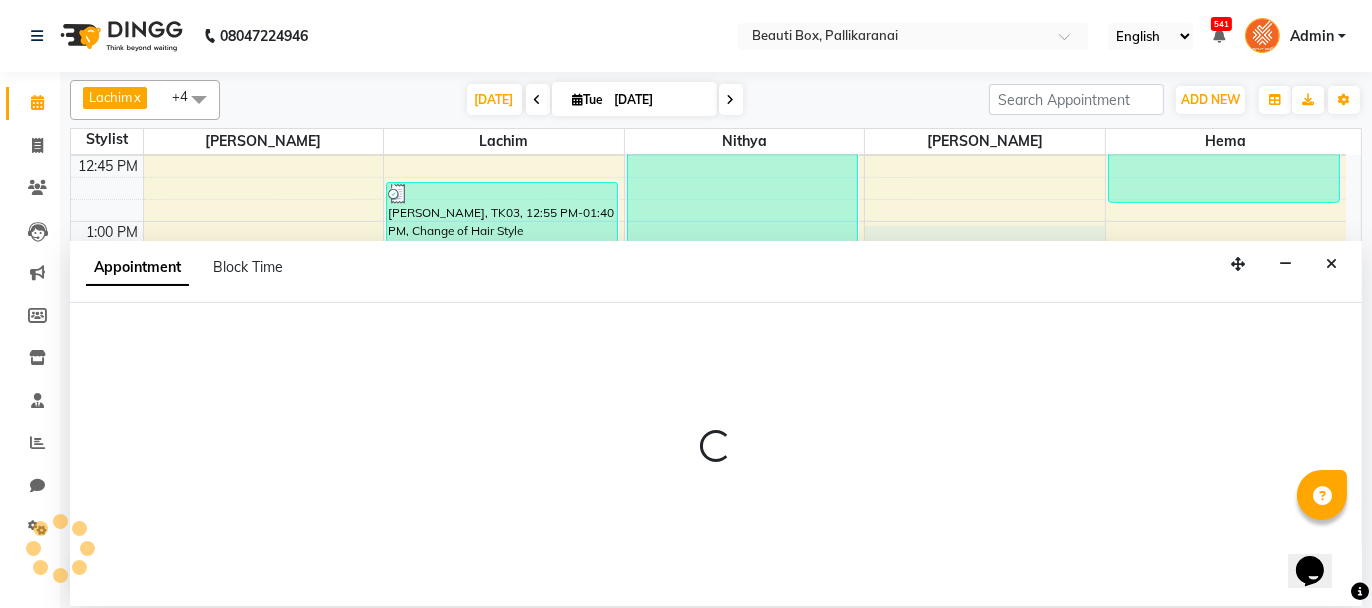 select on "40097" 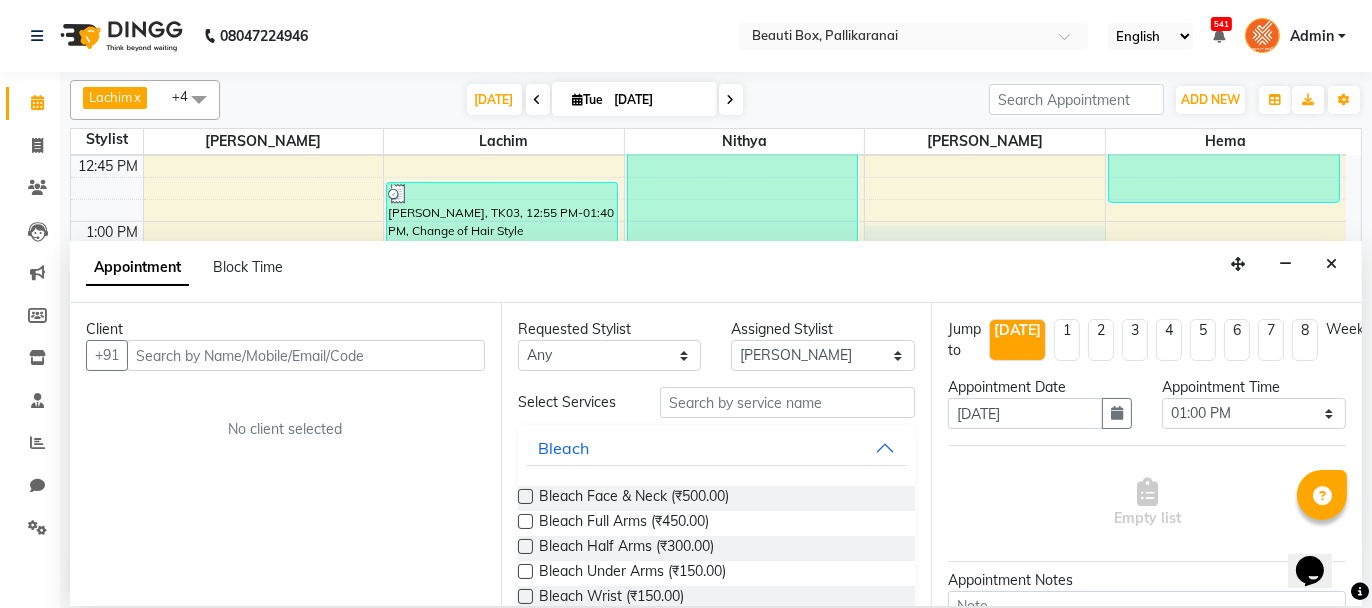 click at bounding box center [306, 355] 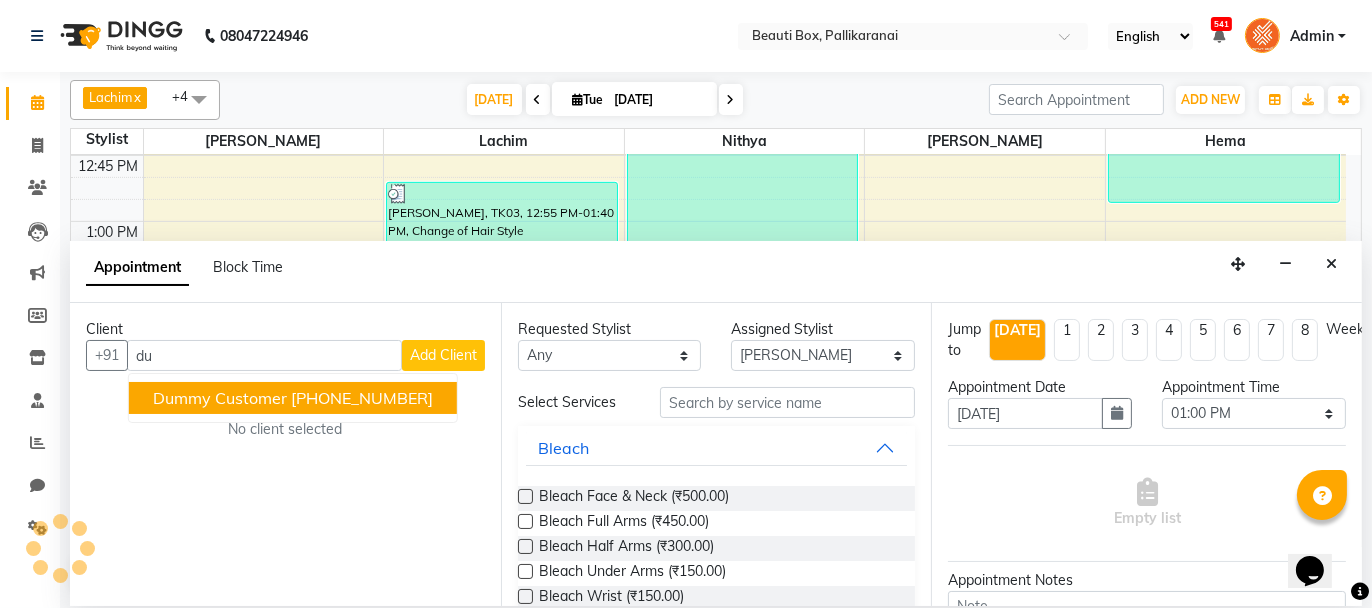 type on "d" 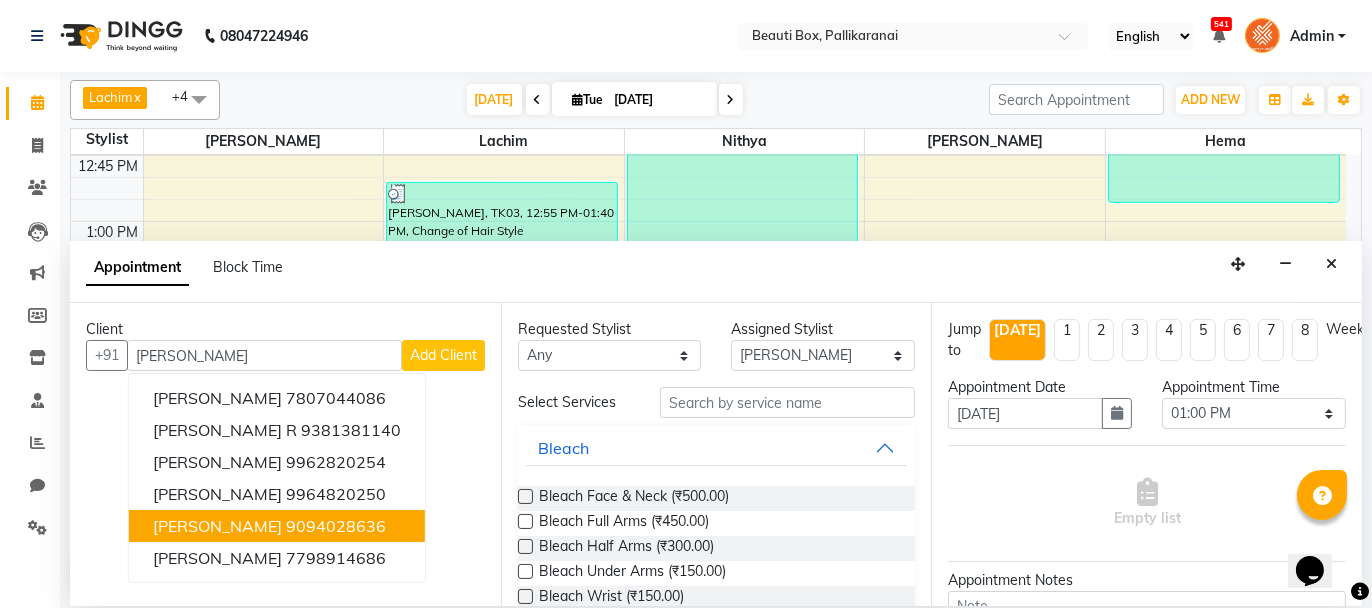 click on "9094028636" at bounding box center (336, 526) 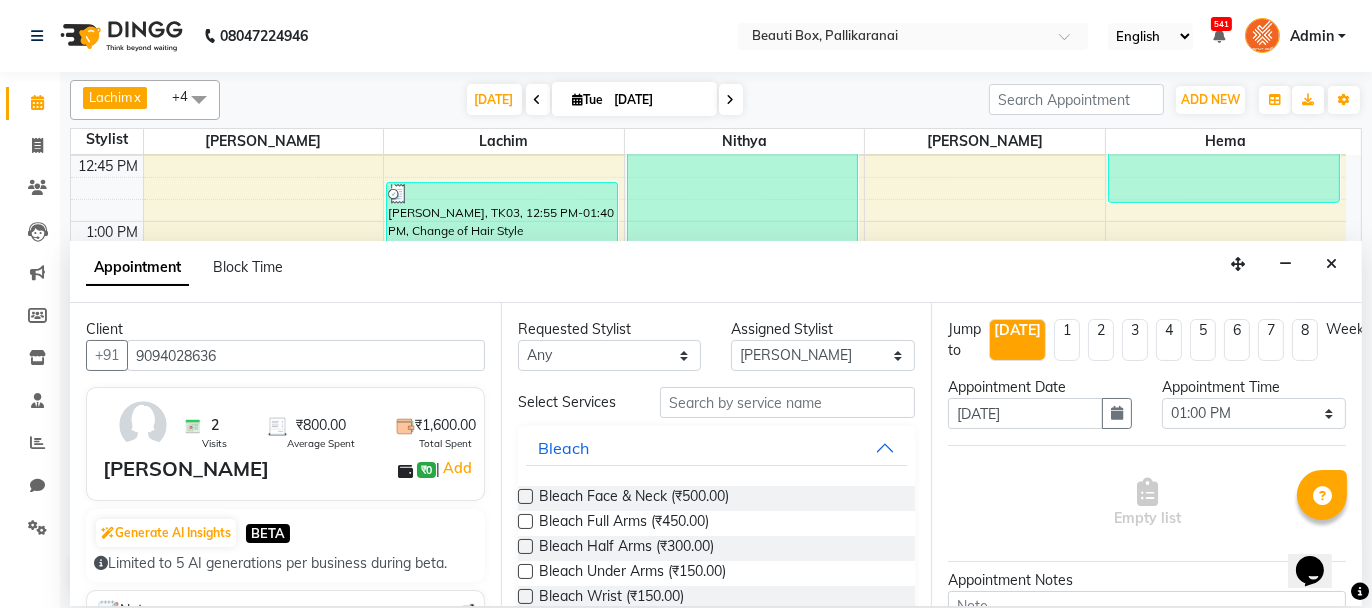type on "9094028636" 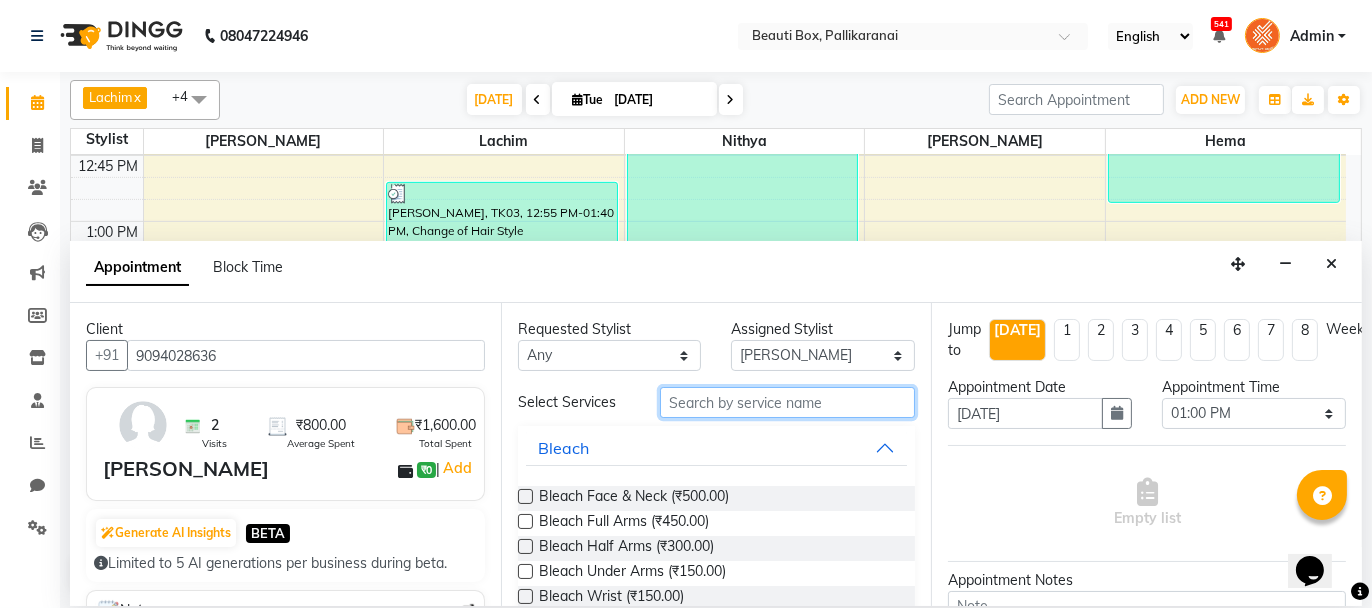 click at bounding box center (787, 402) 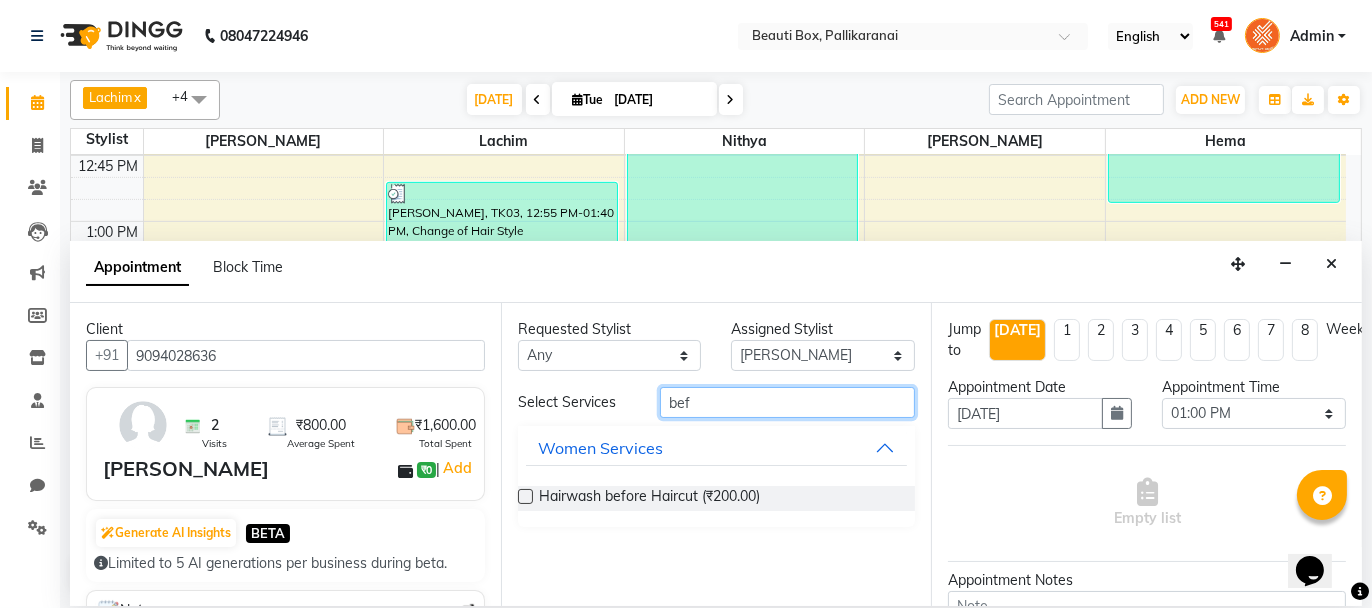 type on "bef" 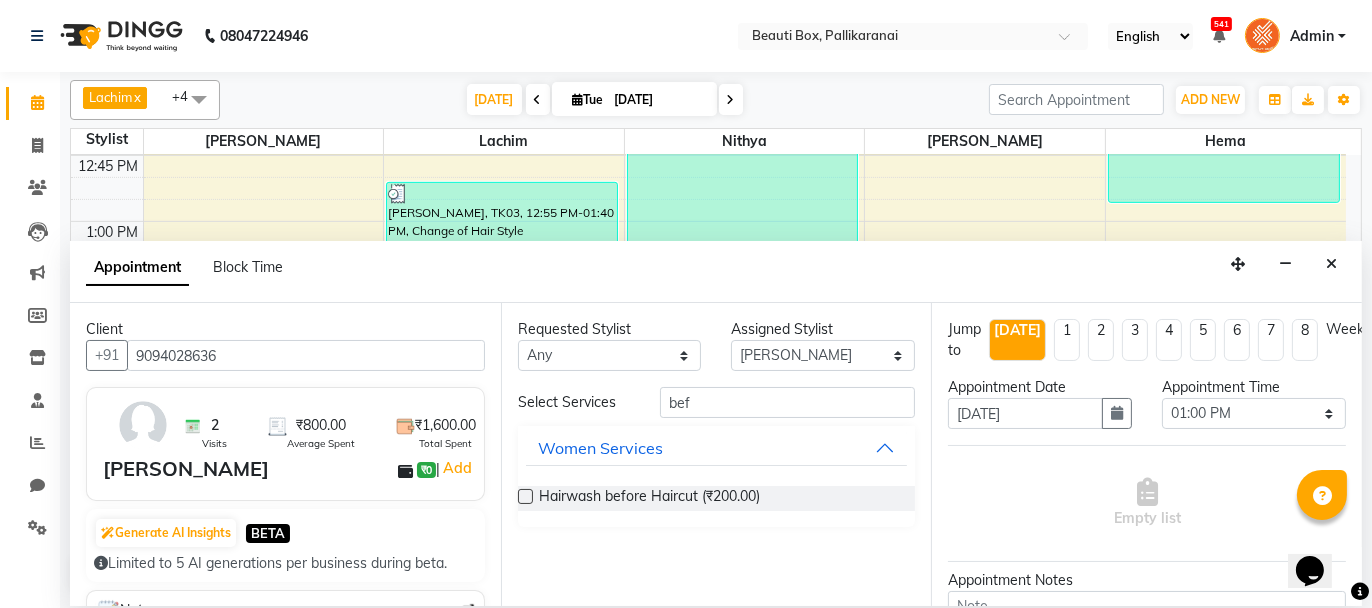 click at bounding box center (525, 496) 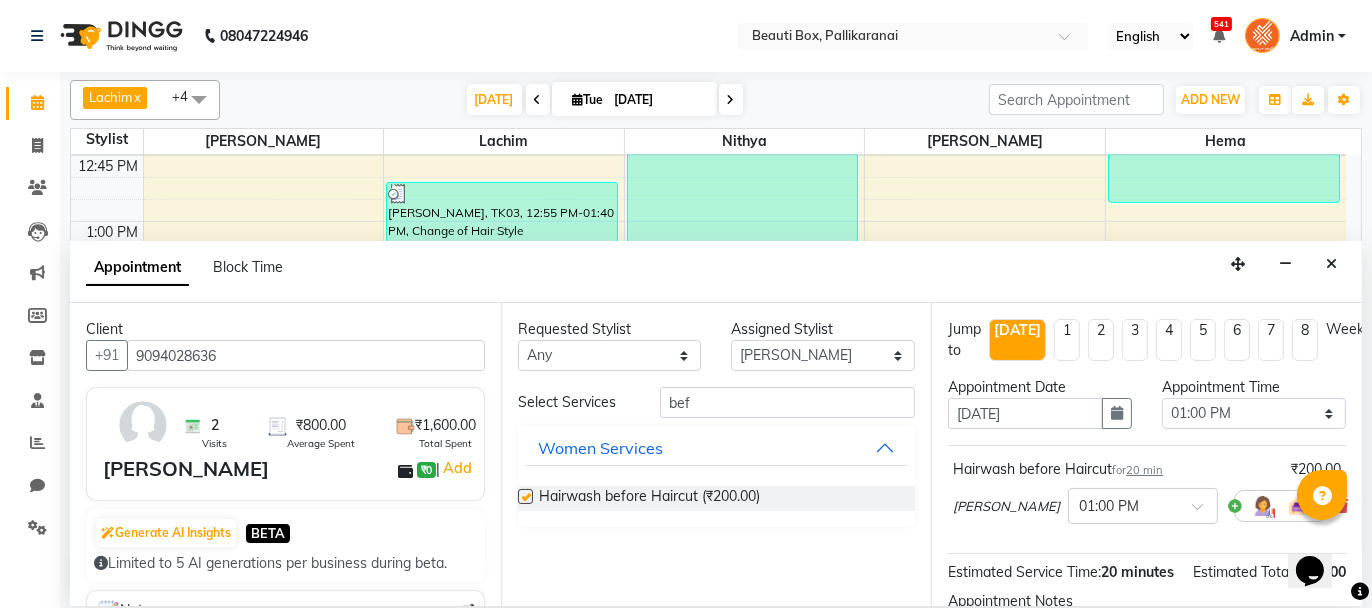 checkbox on "false" 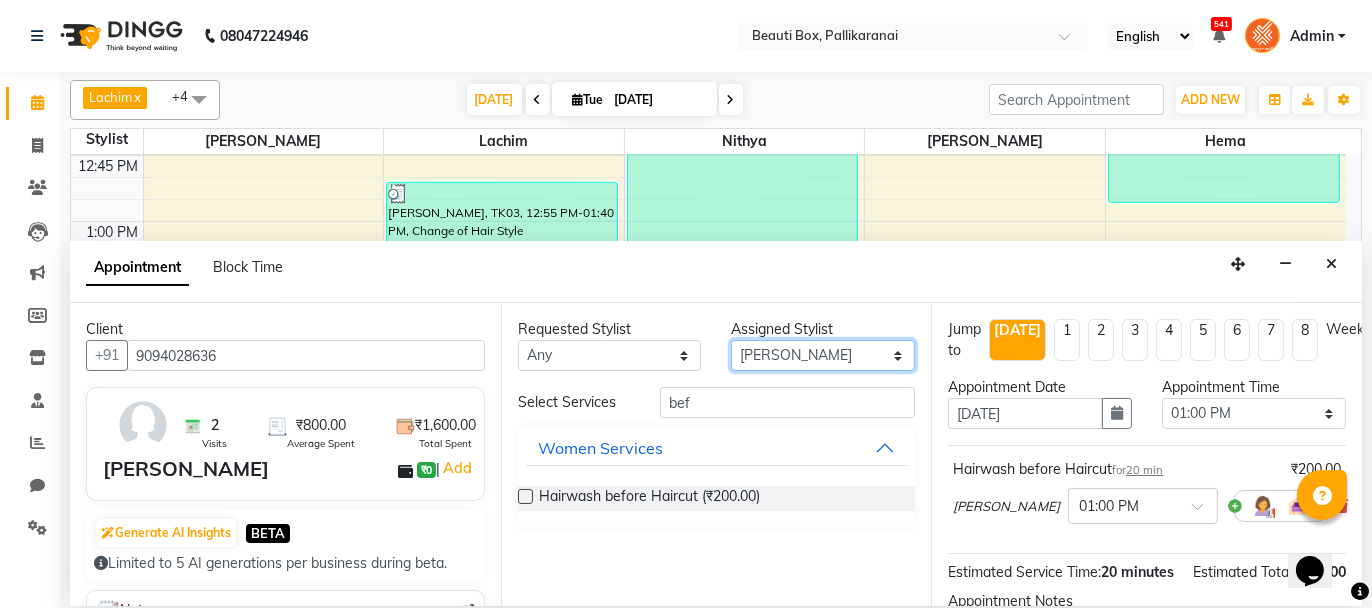 click on "Select [PERSON_NAME] [PERSON_NAME] Ifzan  [PERSON_NAME] Lachim [PERSON_NAME] Sakeem [PERSON_NAME]" at bounding box center (823, 355) 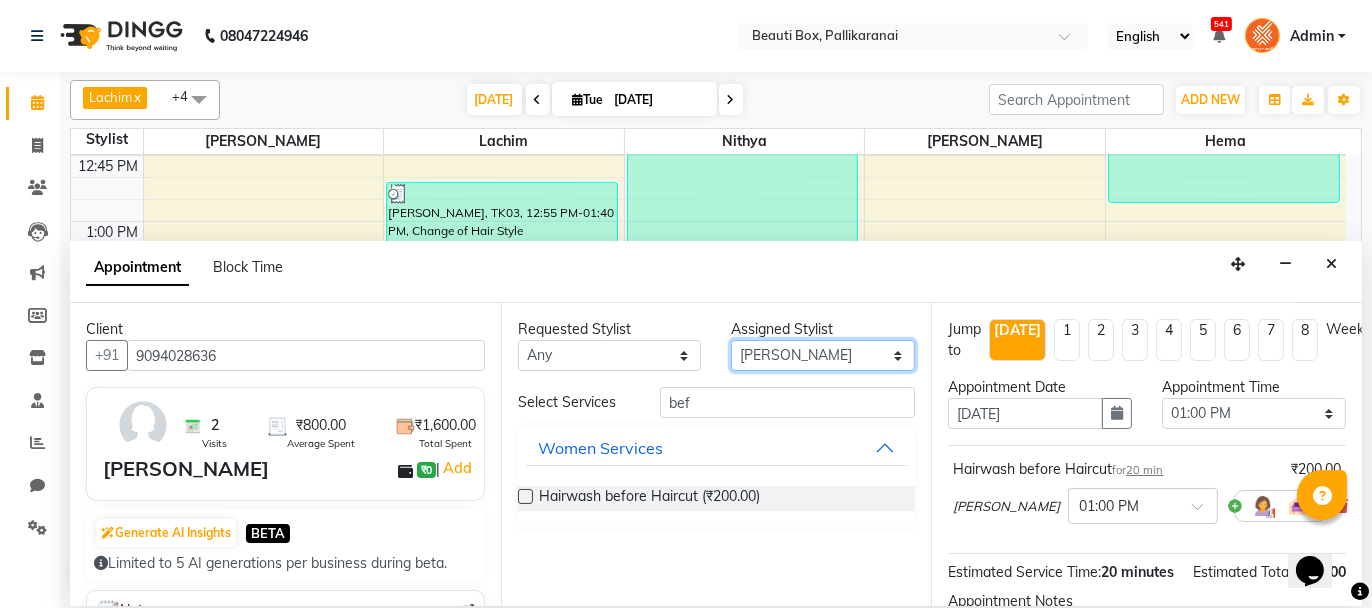 select on "9763" 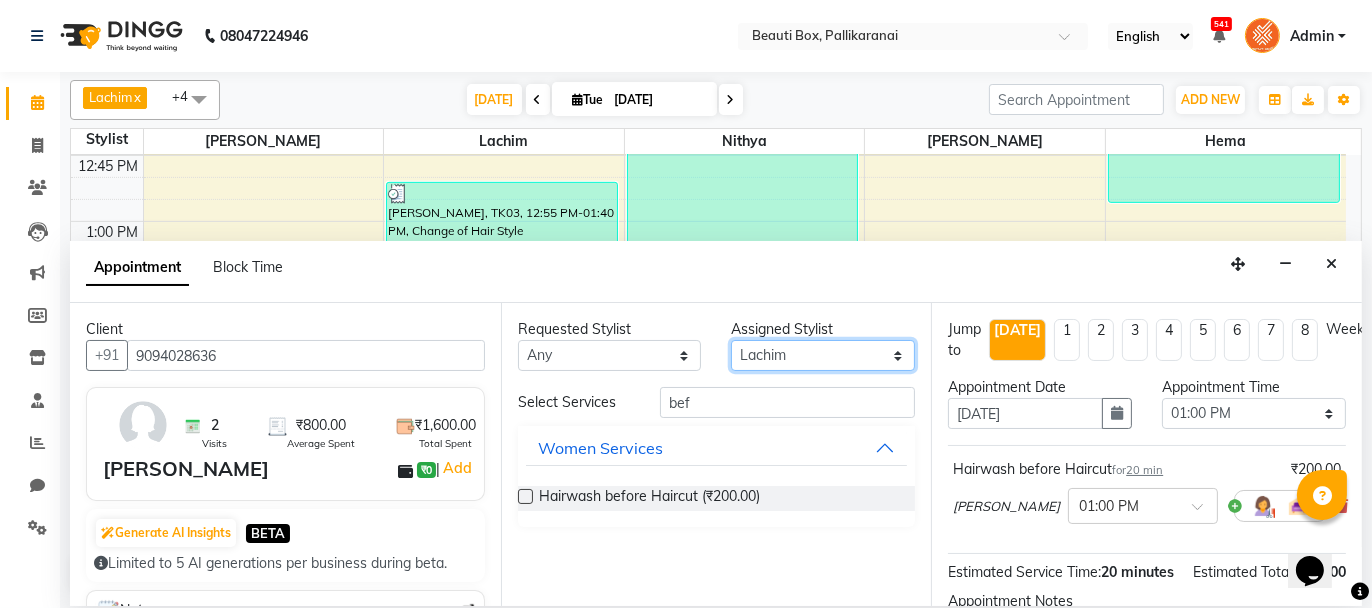 click on "Select [PERSON_NAME] [PERSON_NAME] Ifzan  [PERSON_NAME] Lachim [PERSON_NAME] Sakeem [PERSON_NAME]" at bounding box center (823, 355) 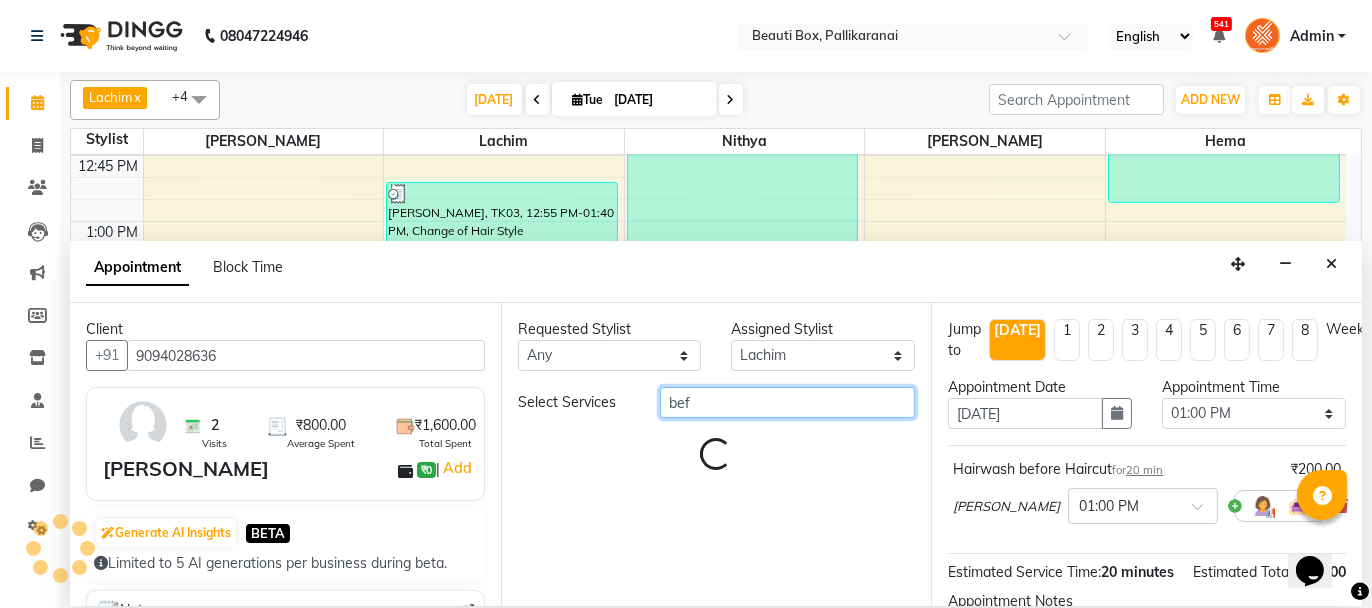 click on "bef" at bounding box center [787, 402] 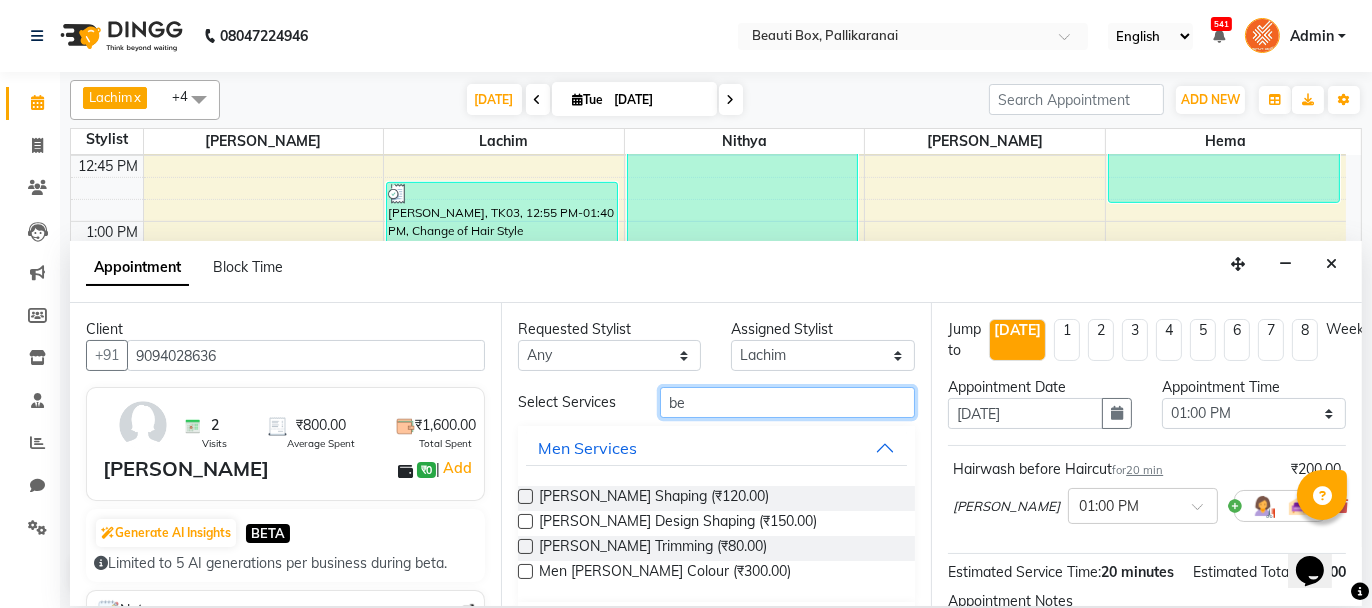 type on "b" 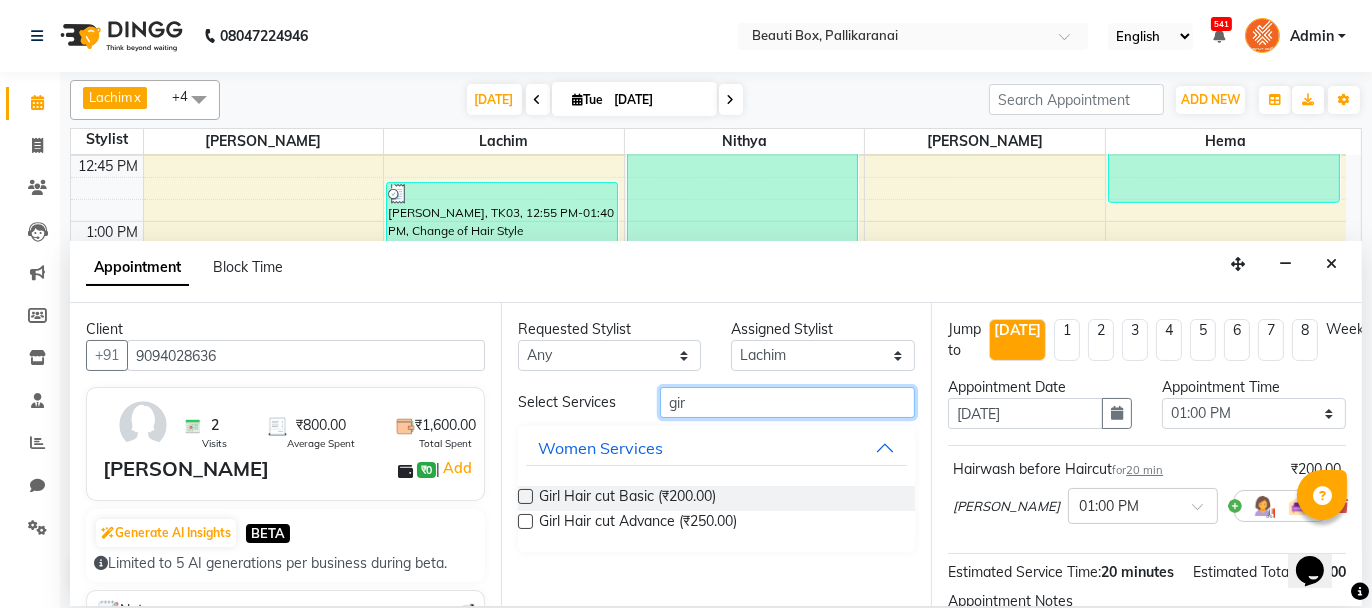 type on "gir" 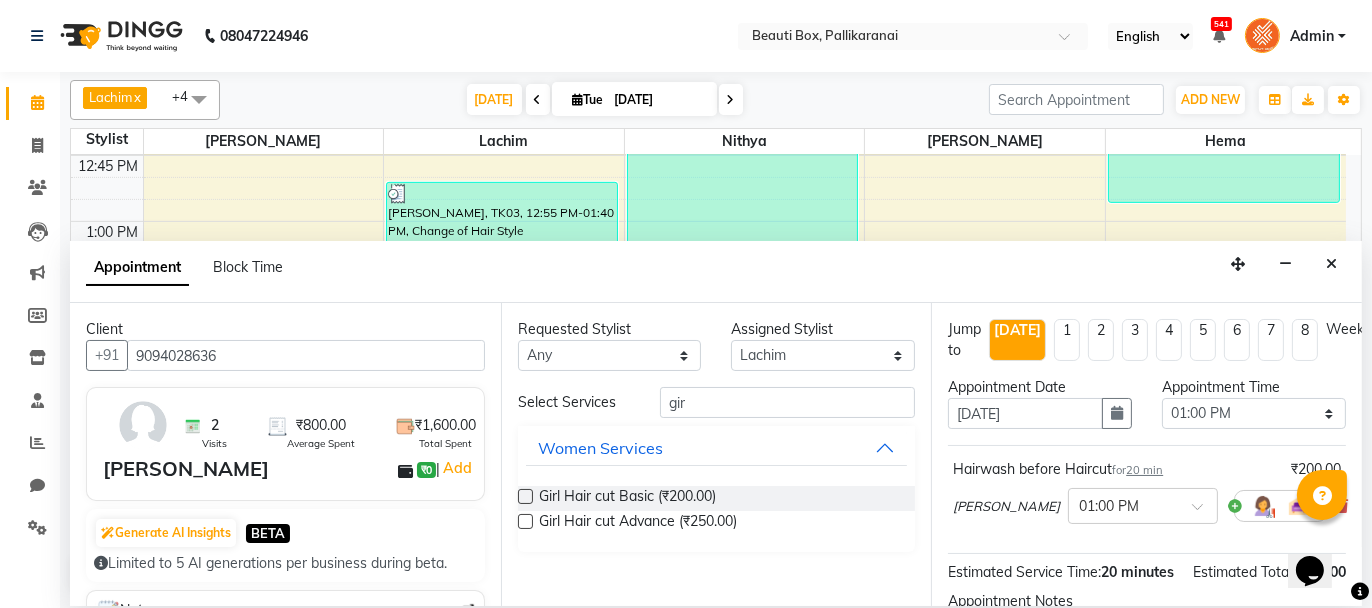 click at bounding box center (525, 521) 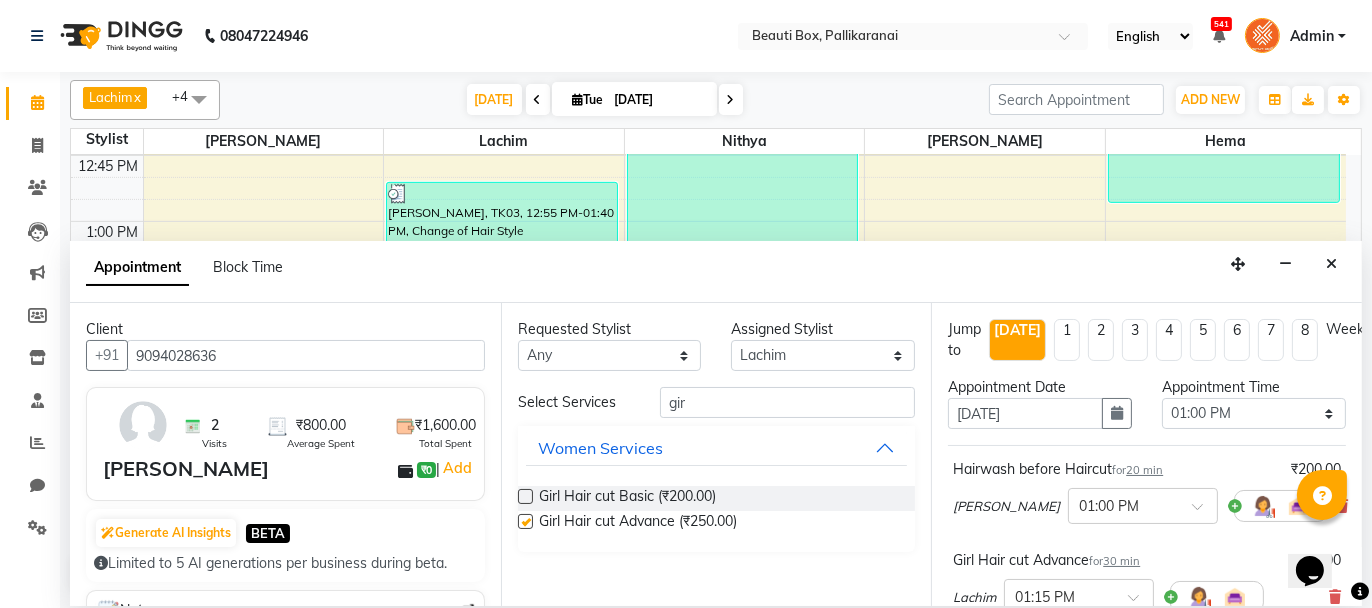 checkbox on "false" 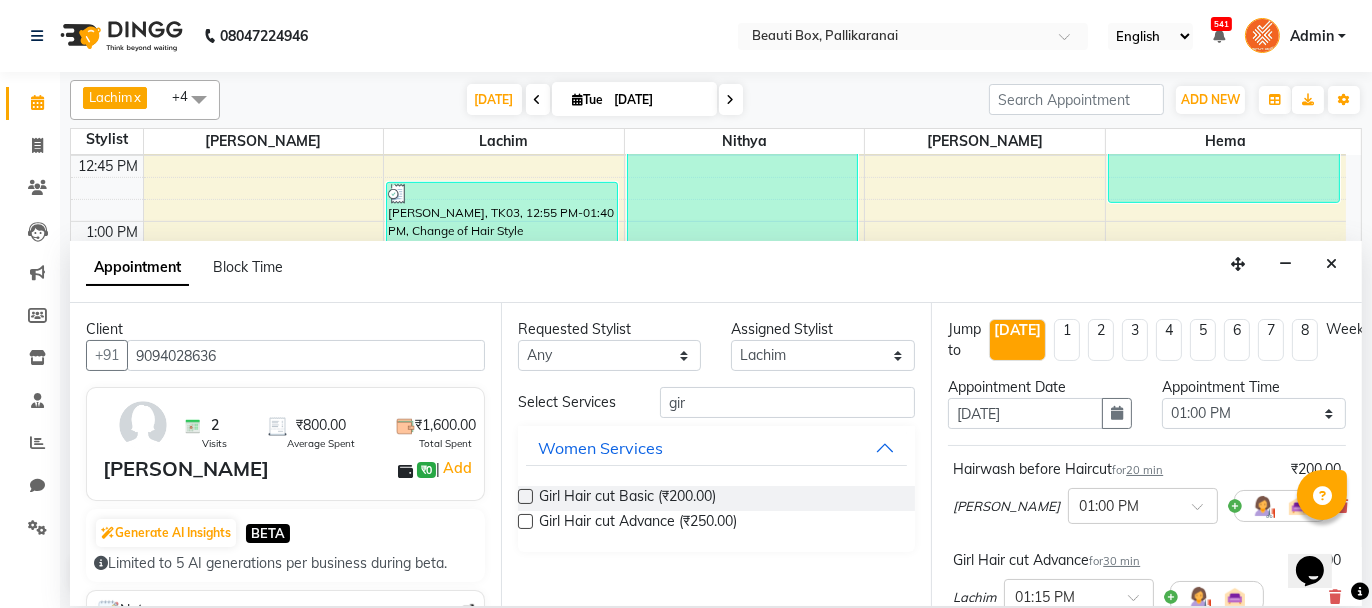 scroll, scrollTop: 265, scrollLeft: 0, axis: vertical 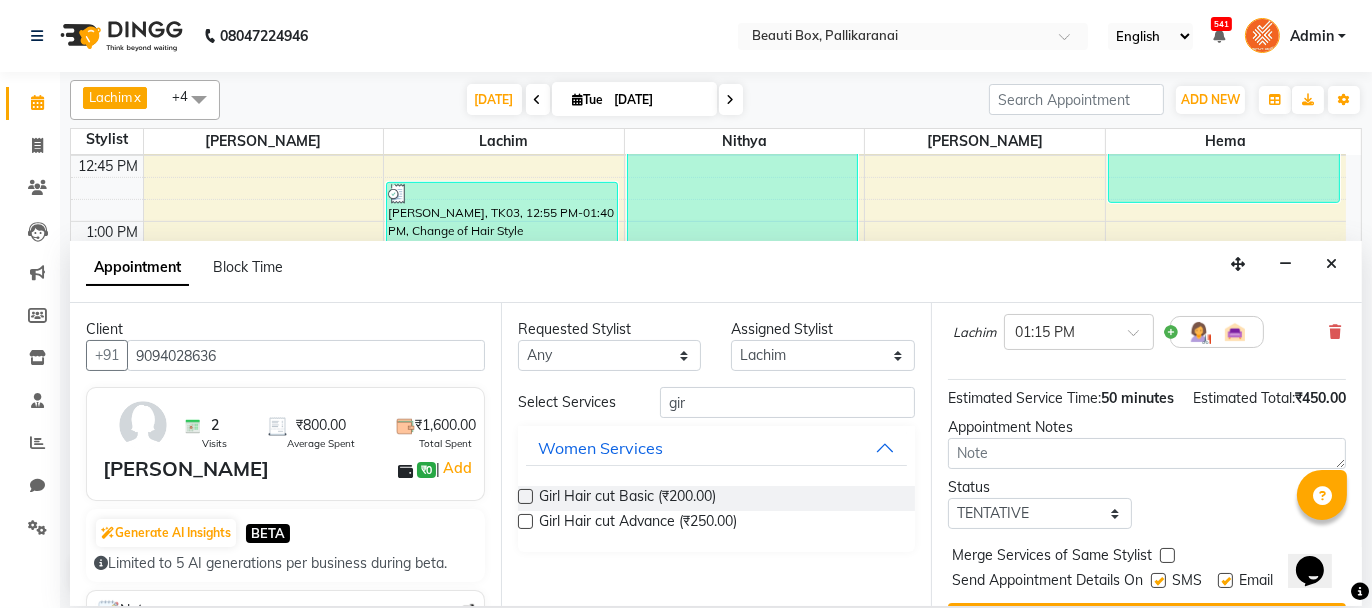 click on "Opens Chat This icon Opens the chat window." at bounding box center (1319, 535) 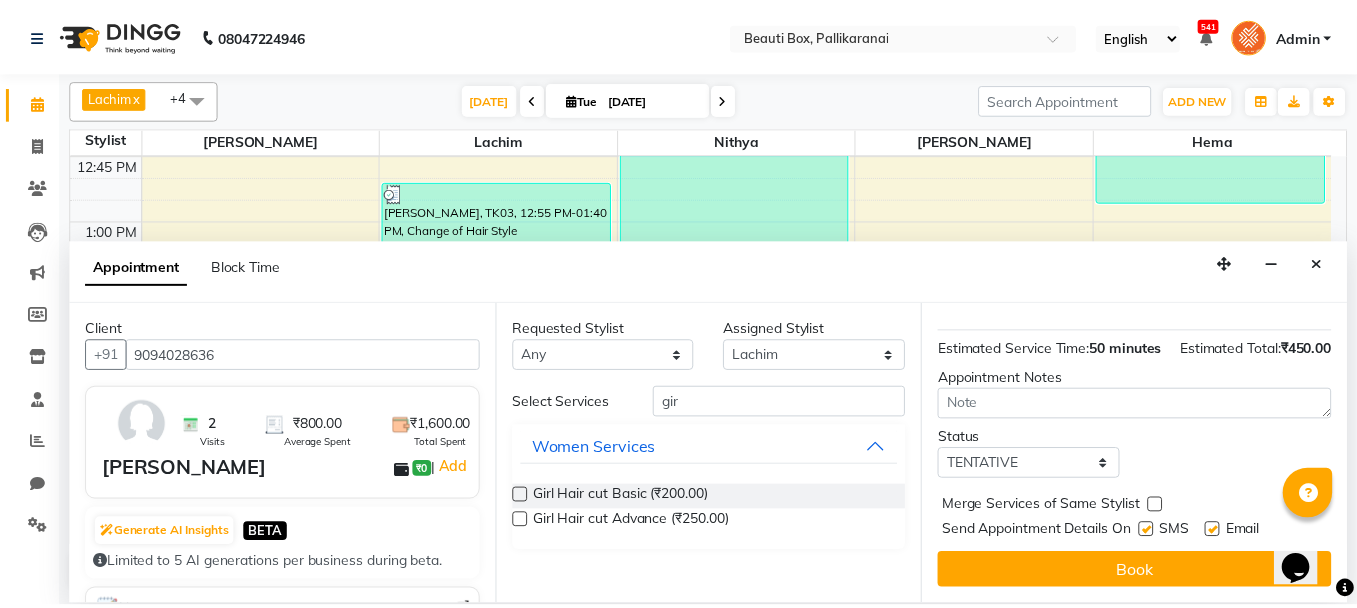 scroll, scrollTop: 333, scrollLeft: 0, axis: vertical 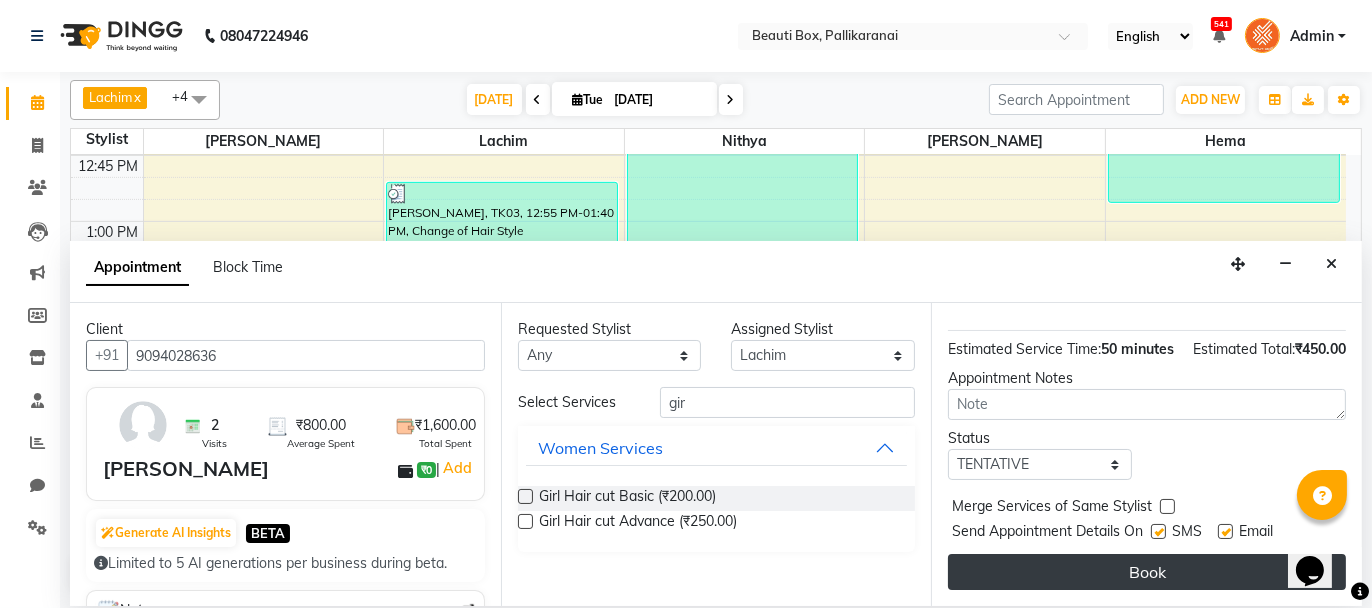 click on "Book" at bounding box center (1147, 572) 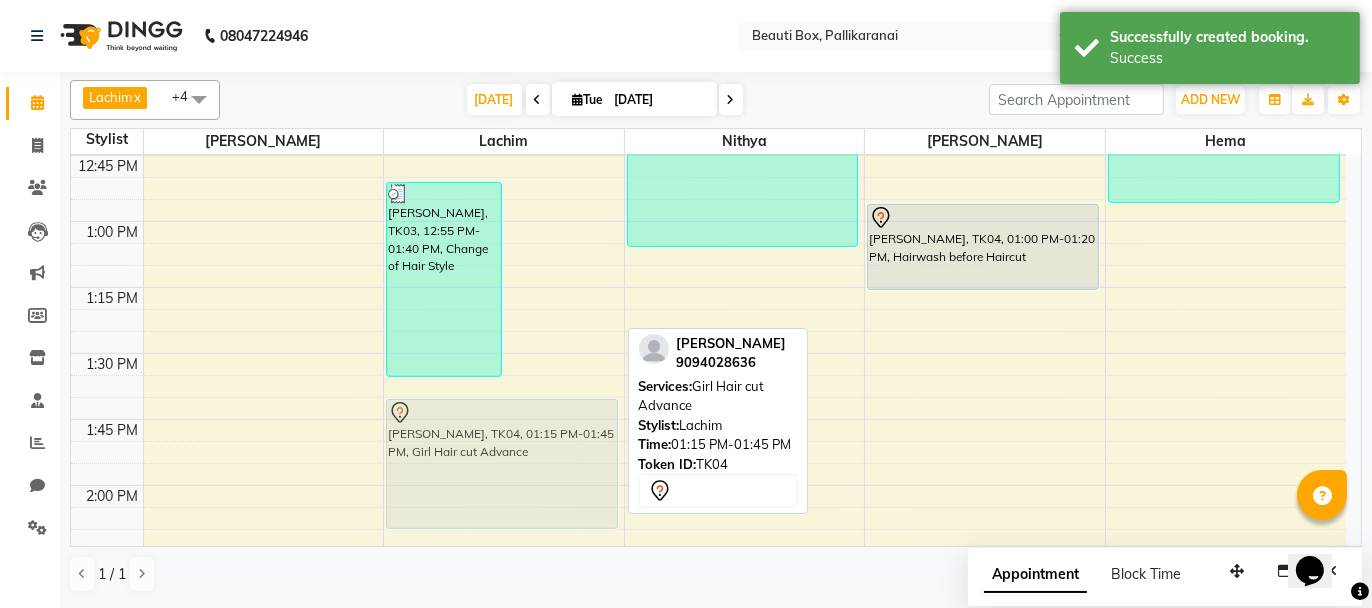 drag, startPoint x: 555, startPoint y: 291, endPoint x: 520, endPoint y: 411, distance: 125 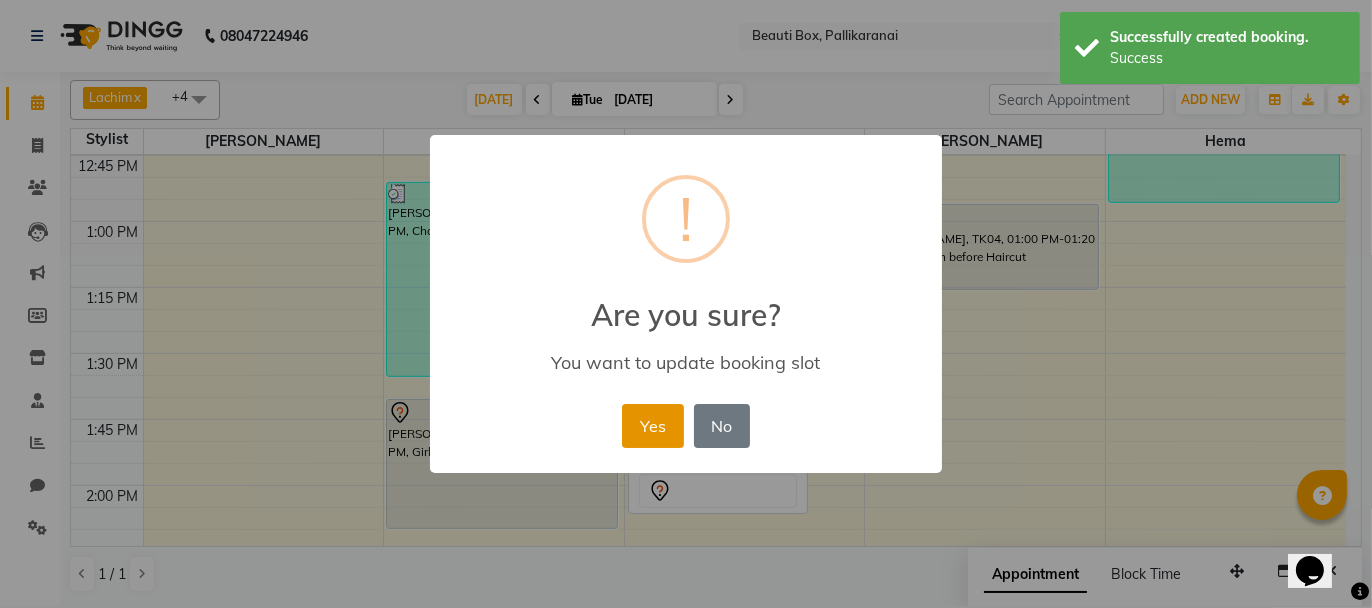 click on "Yes" at bounding box center [652, 426] 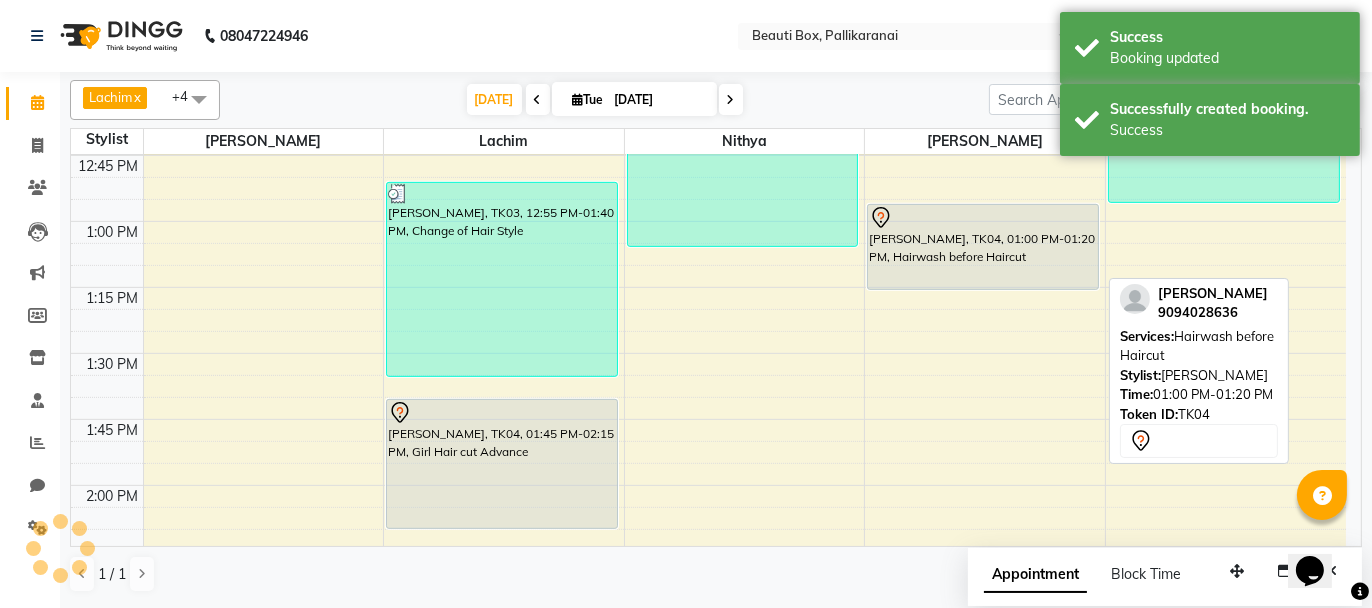click on "[PERSON_NAME], TK04, 01:00 PM-01:20 PM, Hairwash before Haircut" at bounding box center (983, 247) 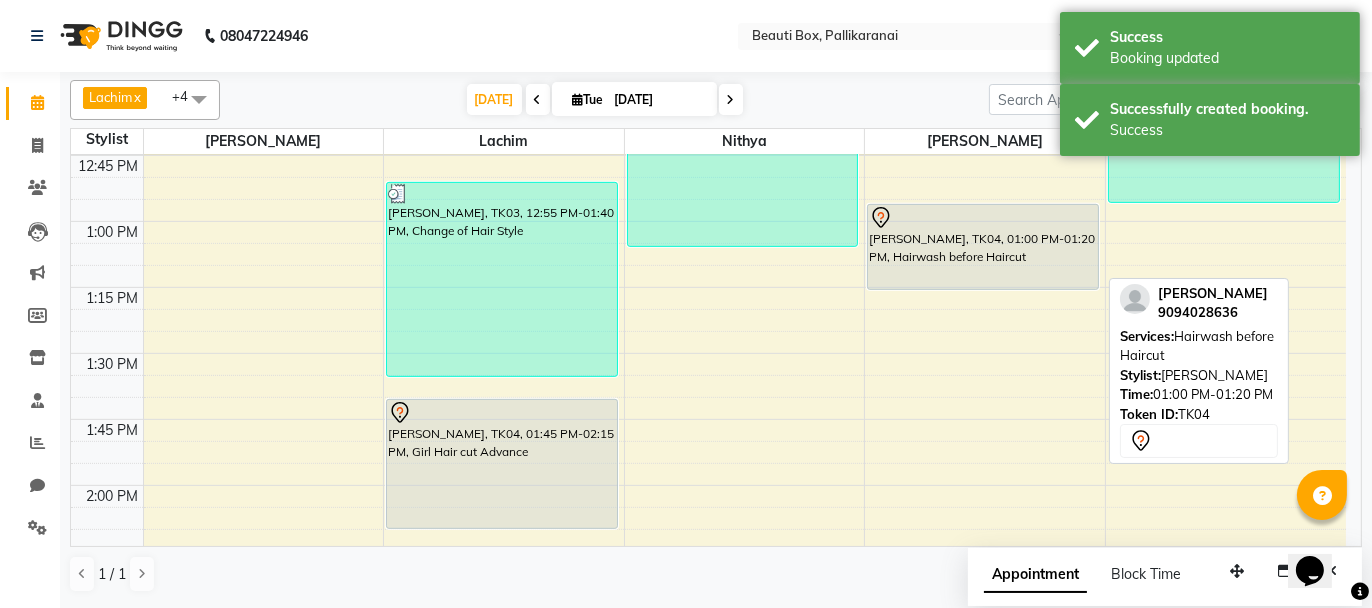 click on "[PERSON_NAME], TK04, 01:00 PM-01:20 PM, Hairwash before Haircut" at bounding box center (983, 247) 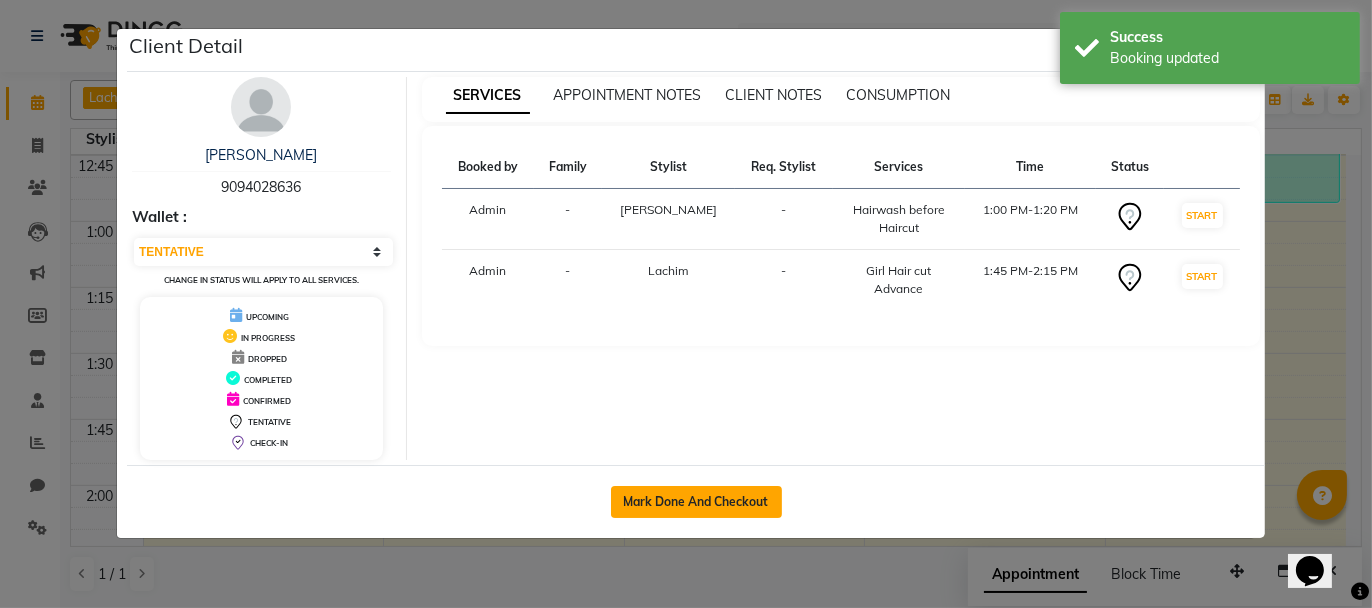 click on "Mark Done And Checkout" 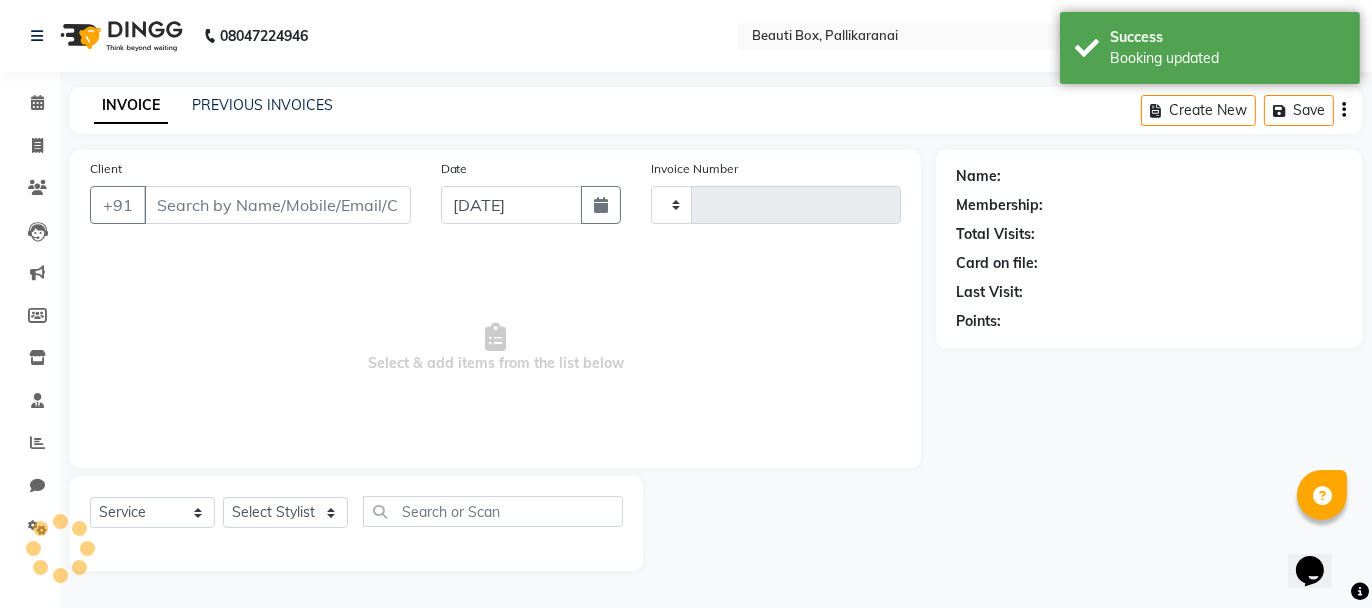 type on "1513" 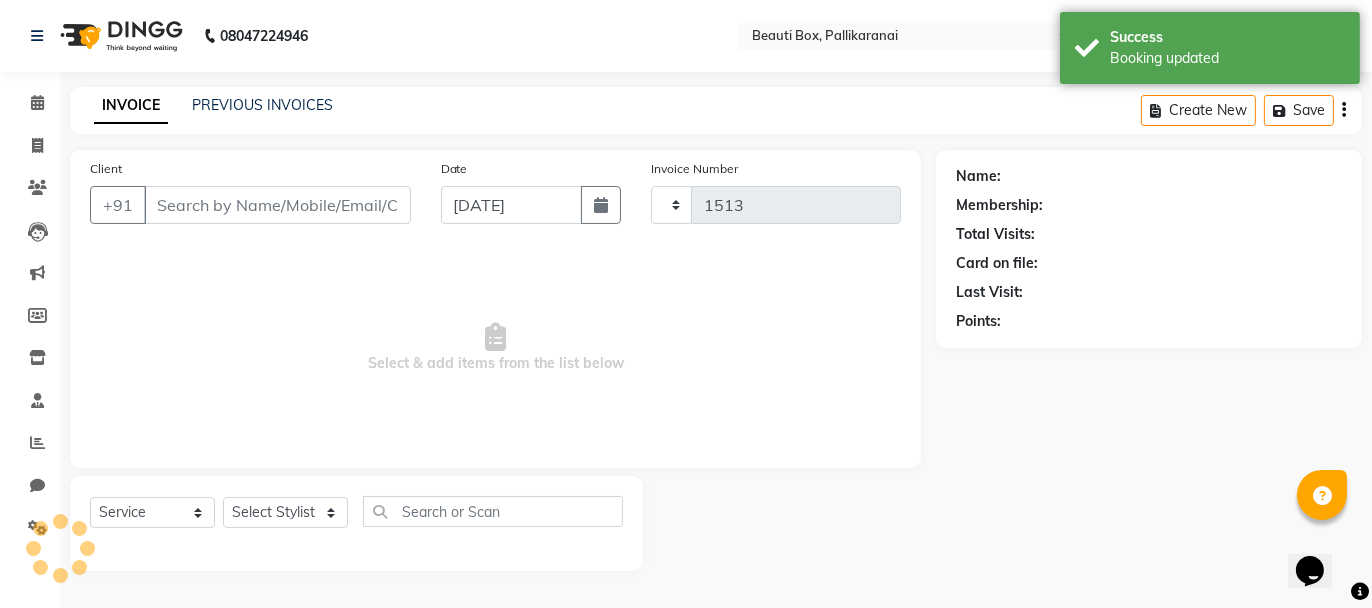 select on "11" 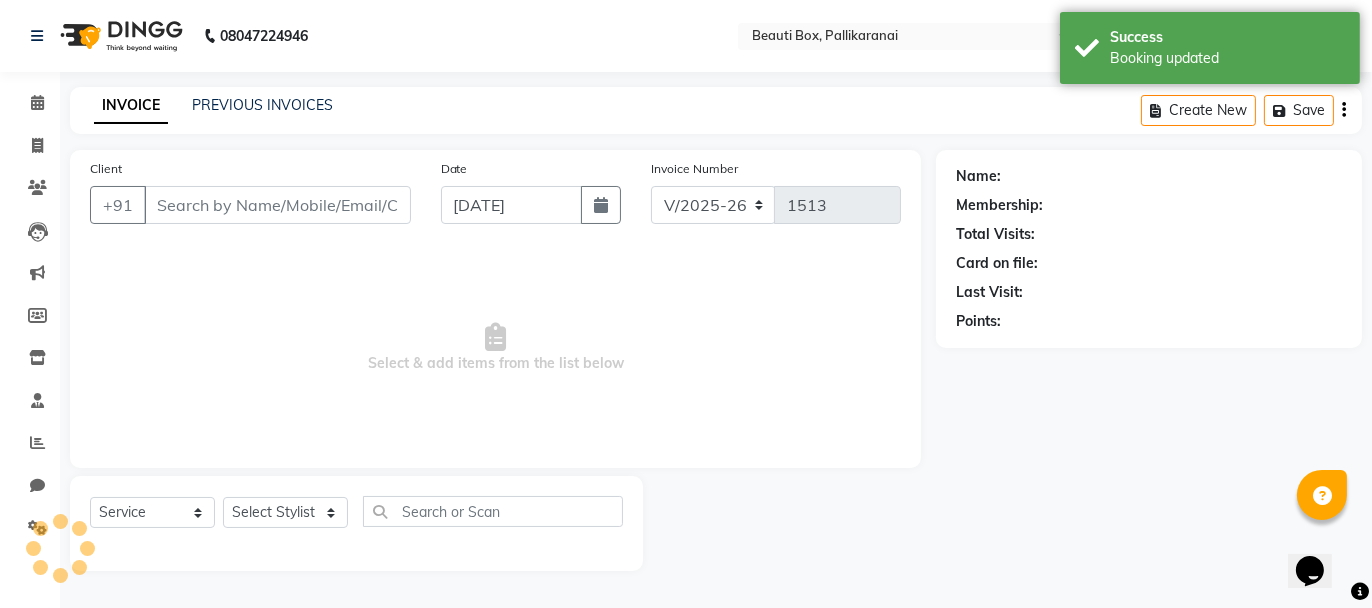 type on "9094028636" 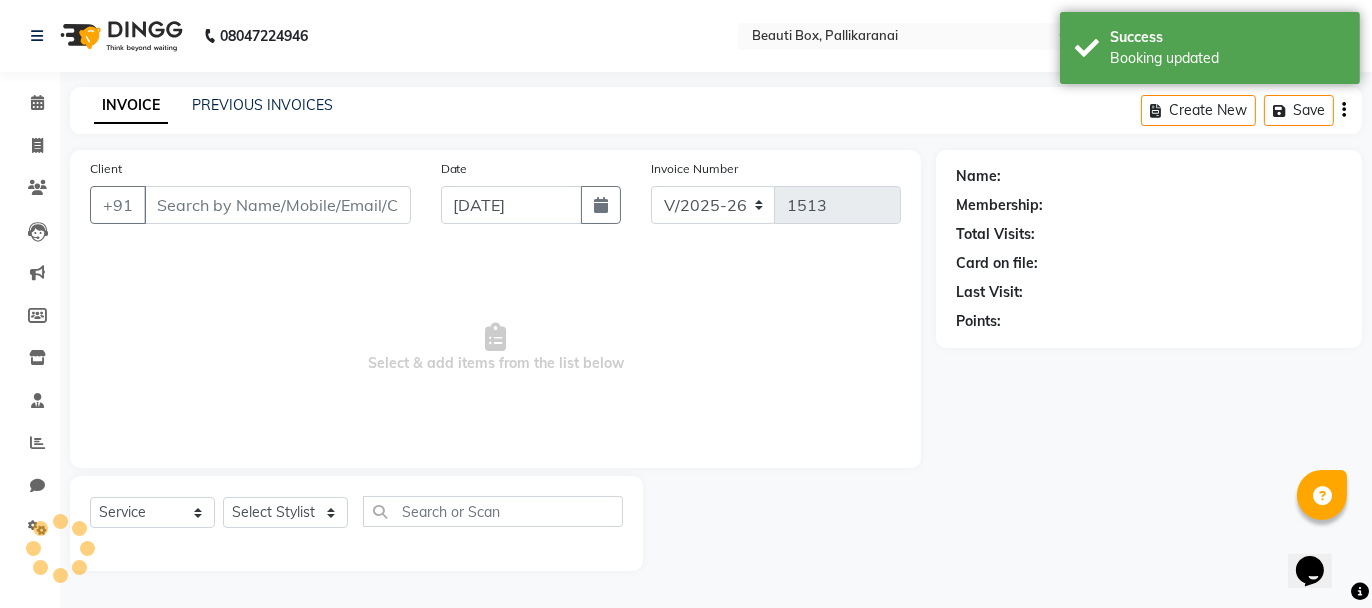 select on "40097" 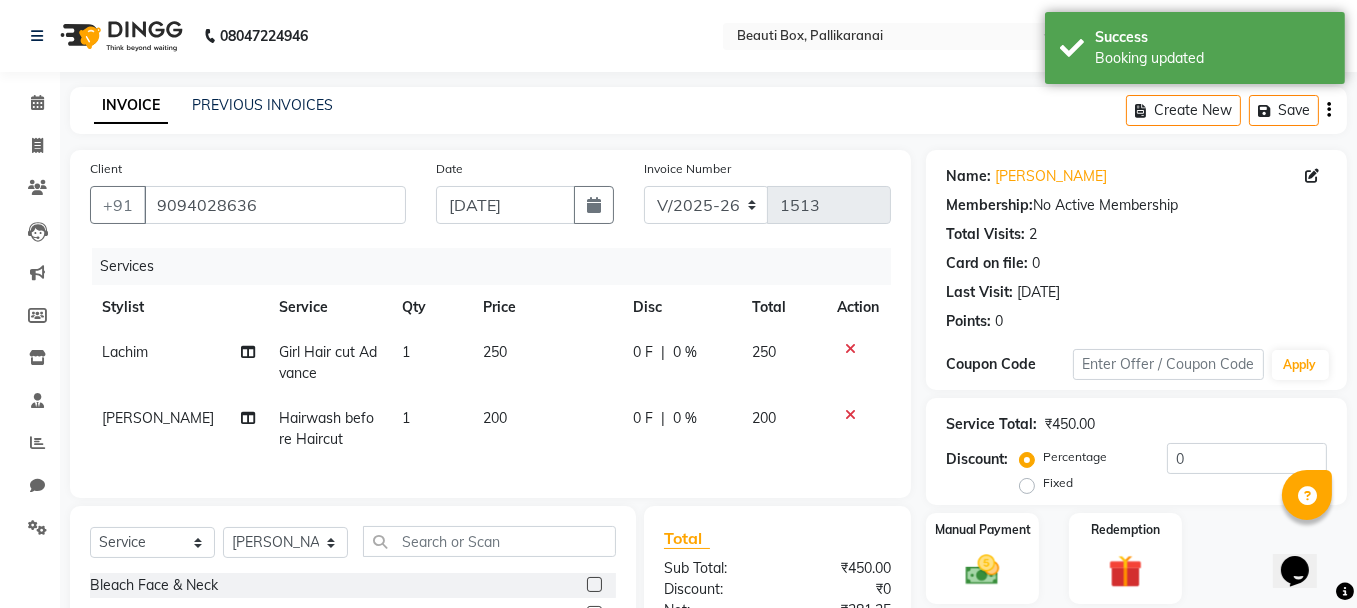 click on "200" 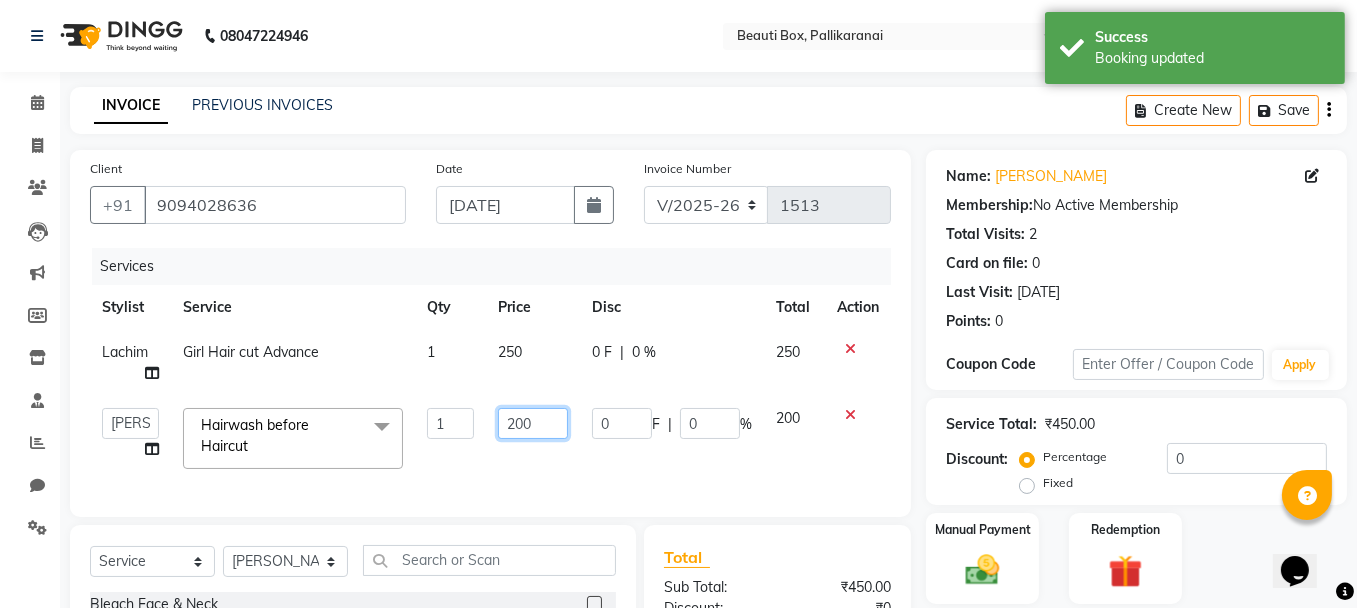 click on "200" 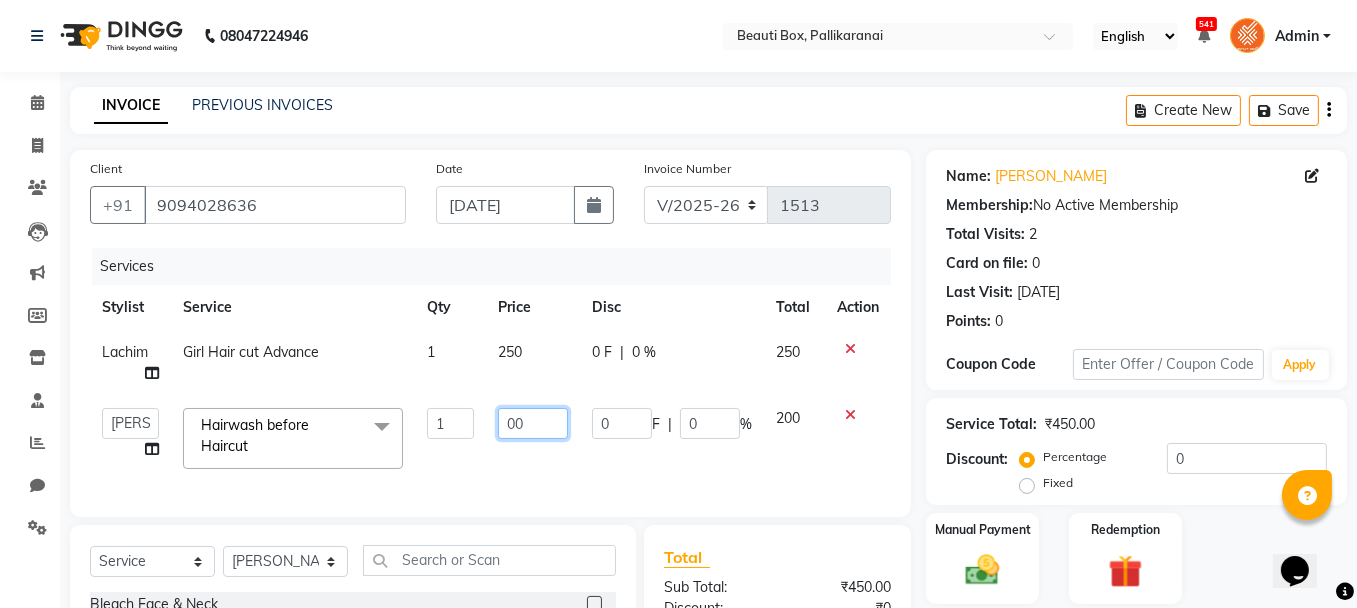 type on "300" 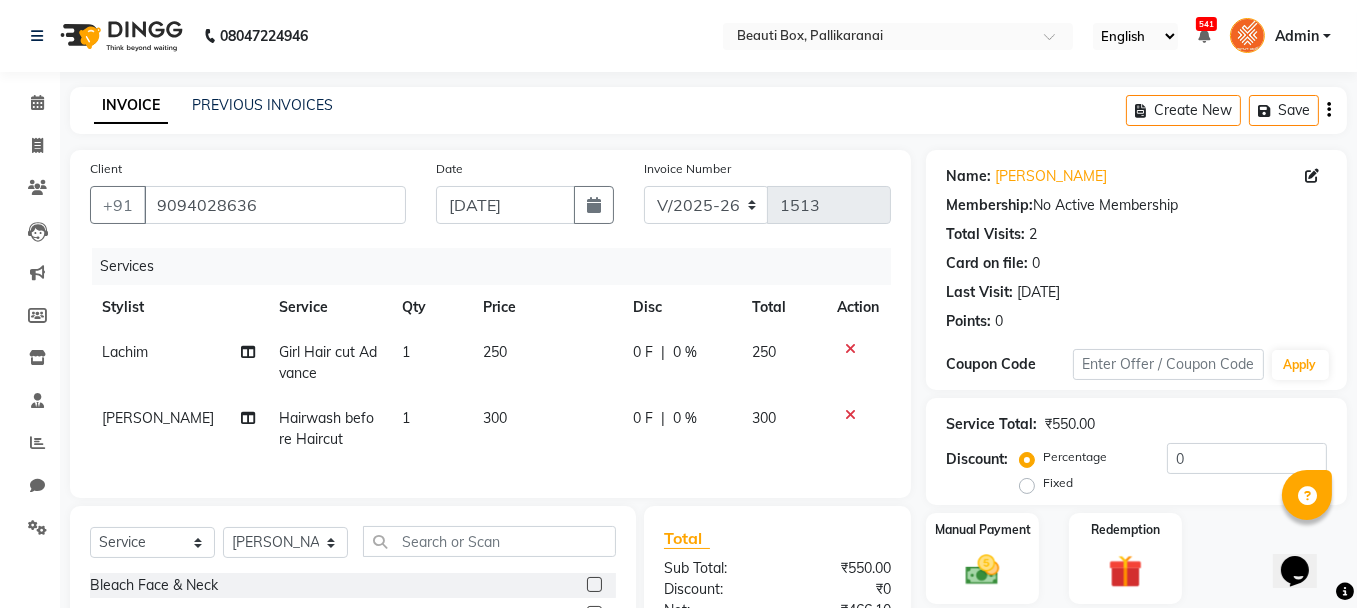 click on "250" 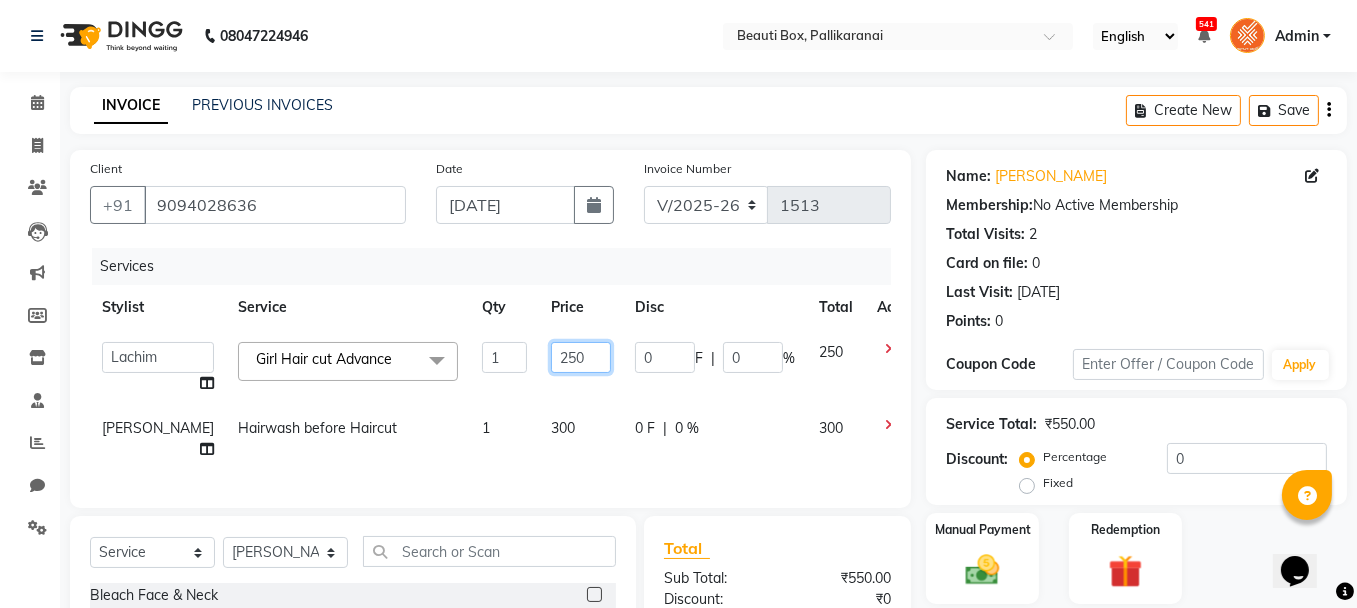 click on "250" 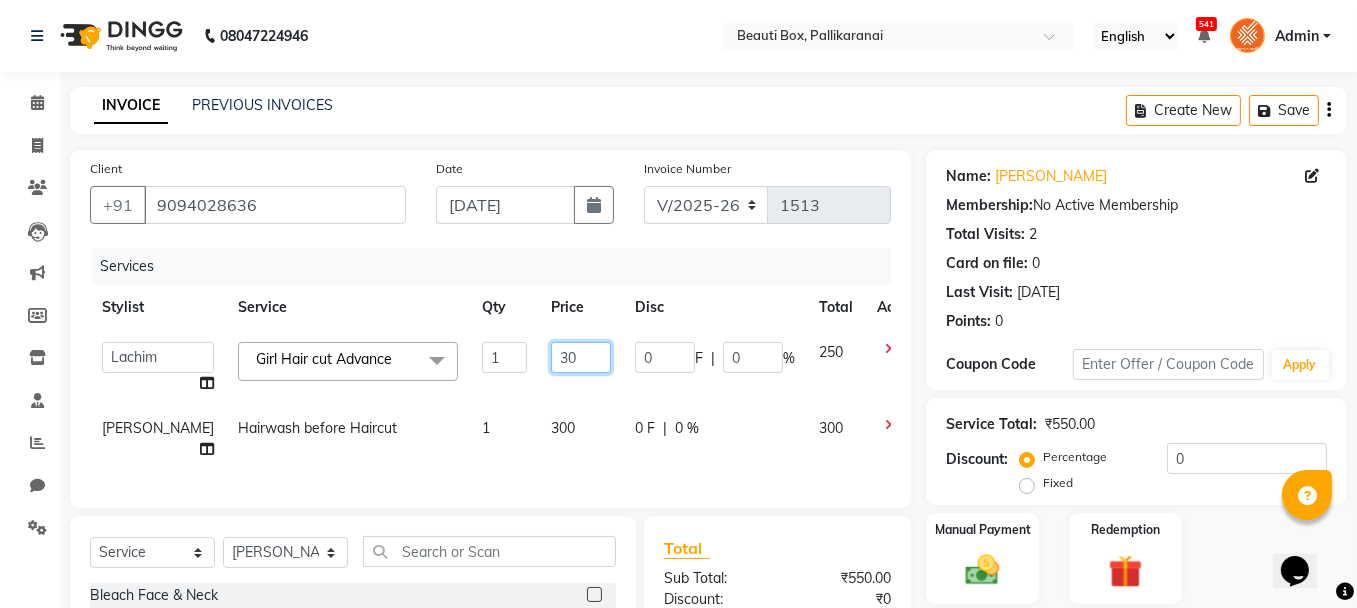 type on "300" 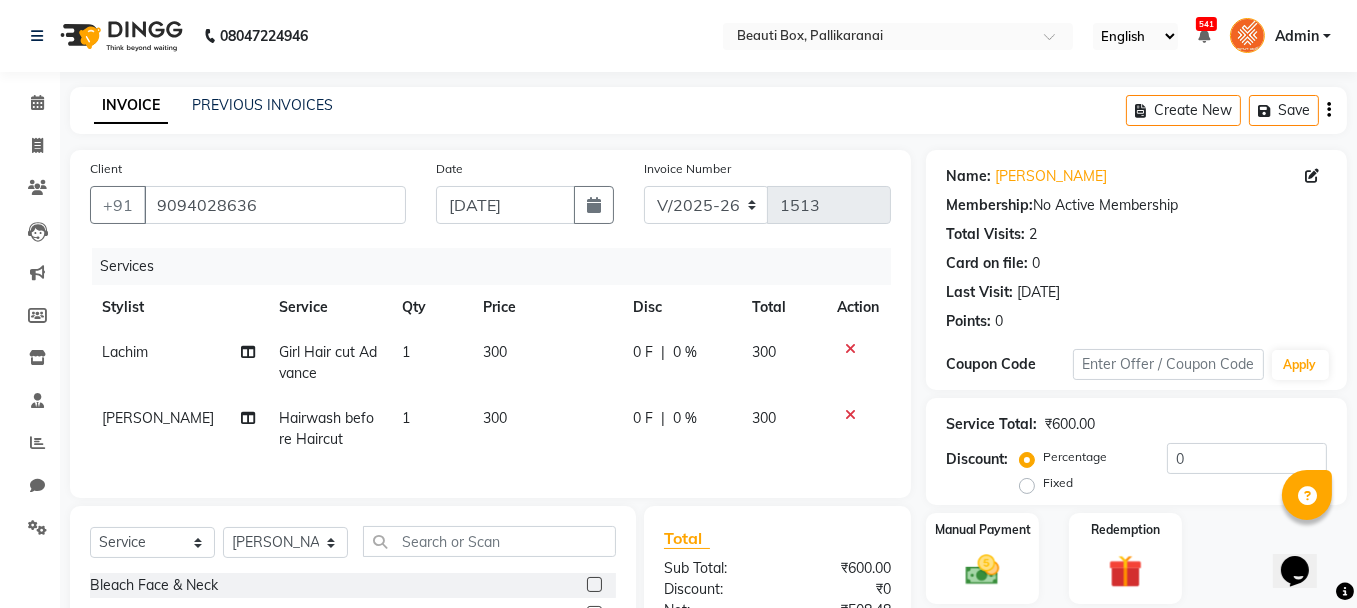 click on "300" 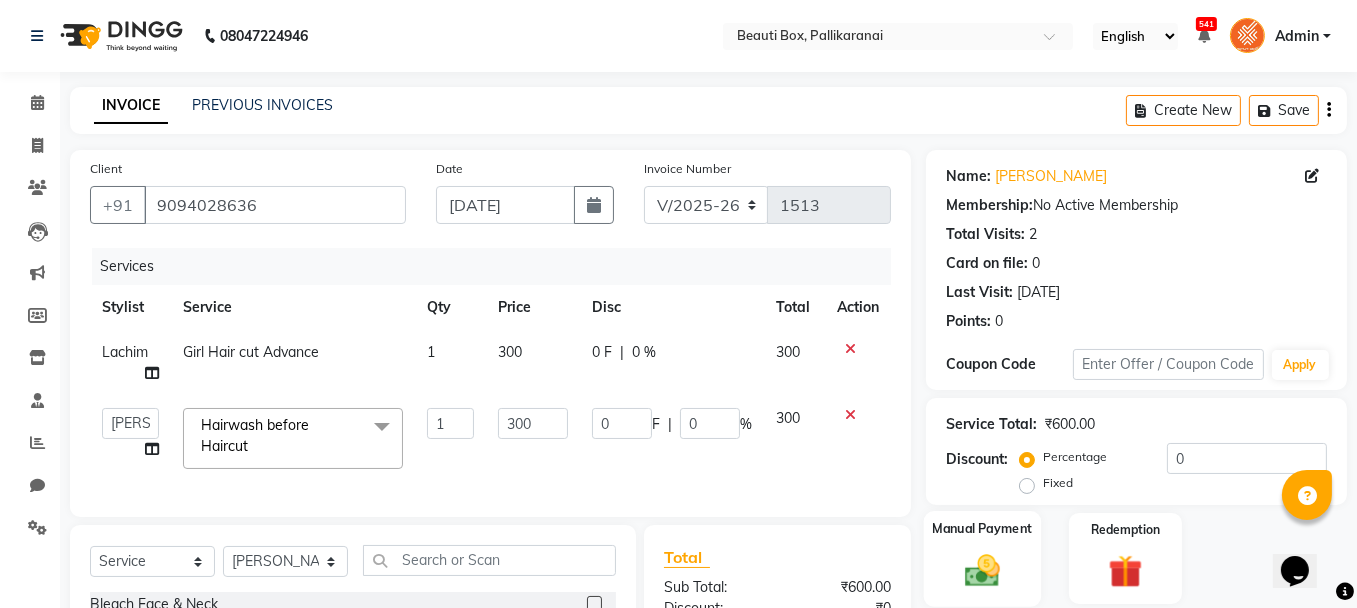 click on "Manual Payment" 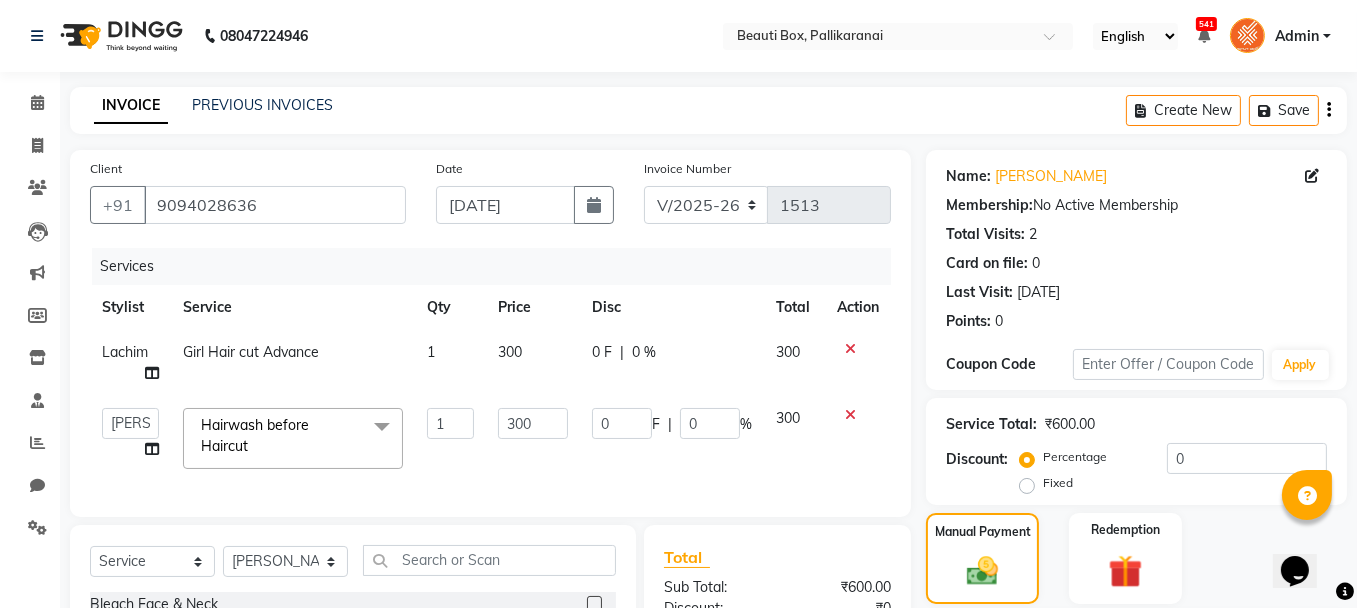 scroll, scrollTop: 255, scrollLeft: 0, axis: vertical 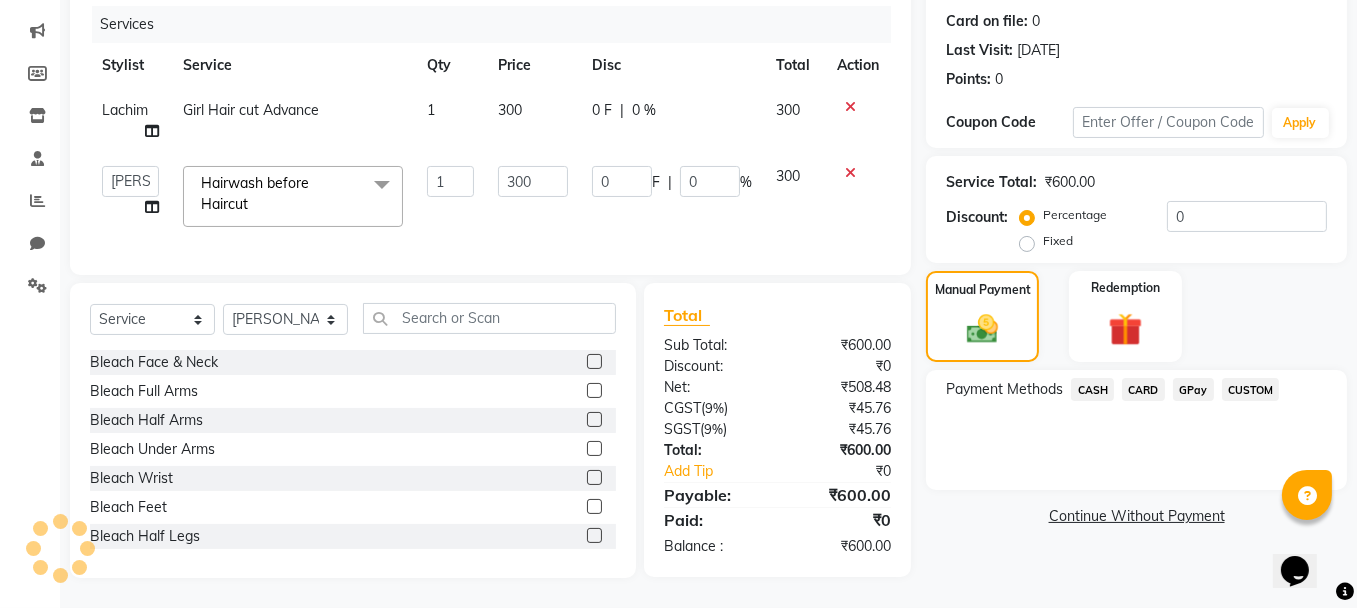 click on "CASH" 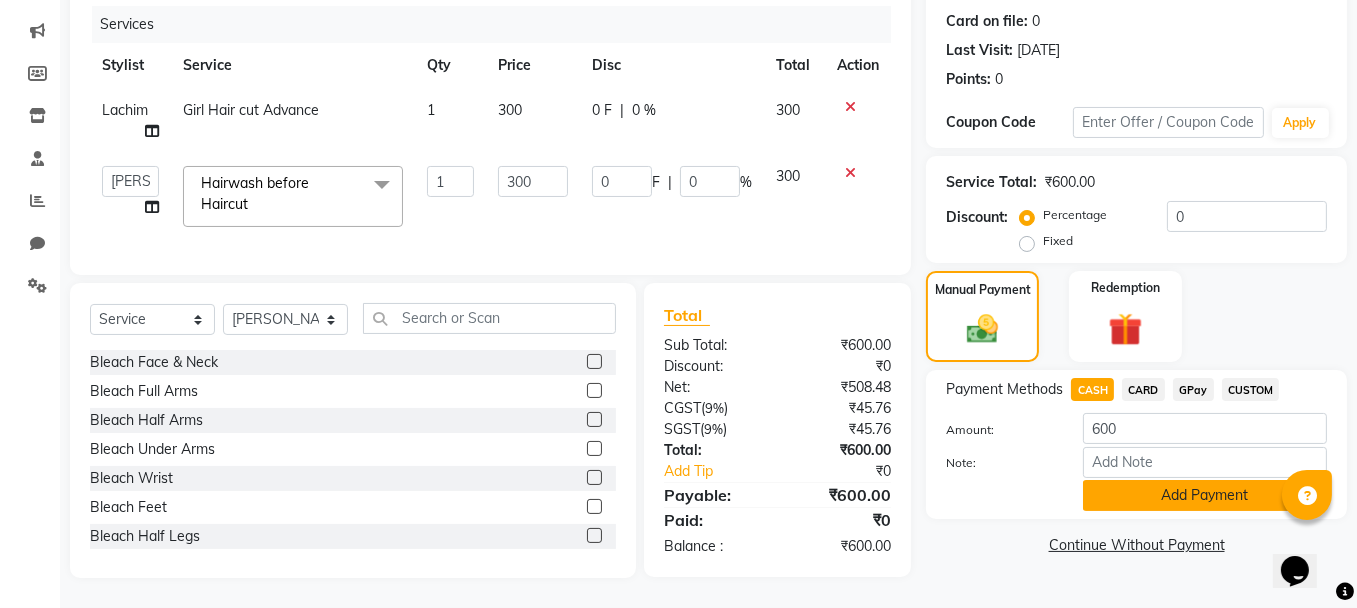 click on "Add Payment" 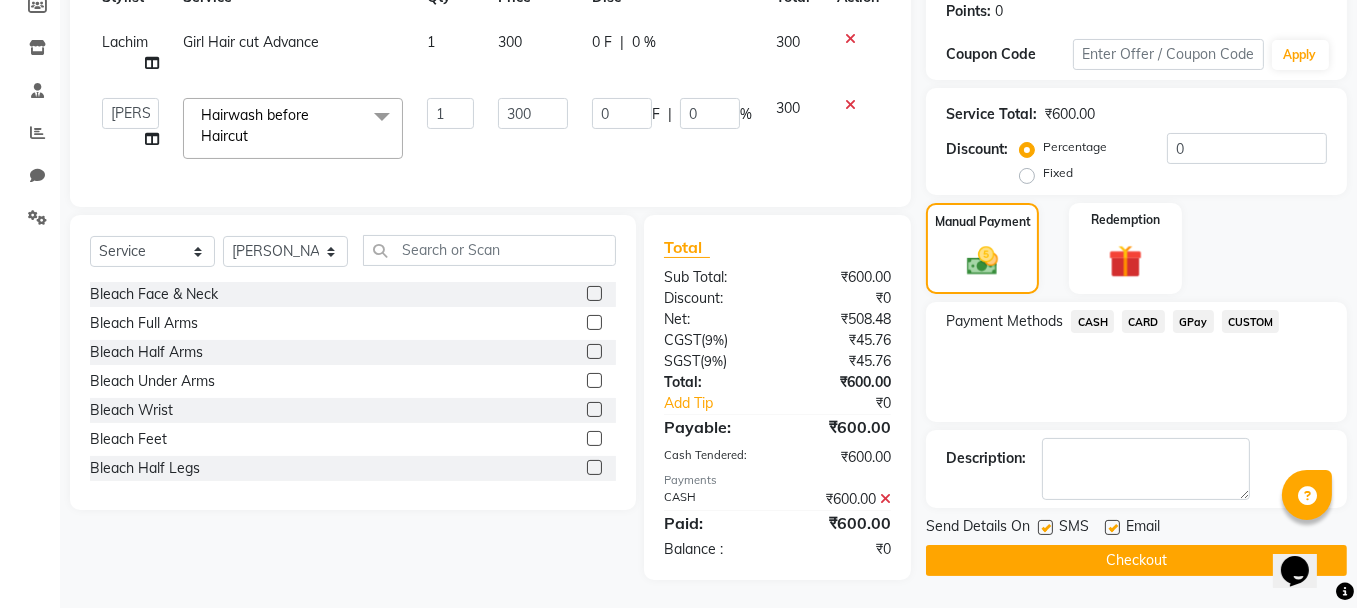 scroll, scrollTop: 324, scrollLeft: 0, axis: vertical 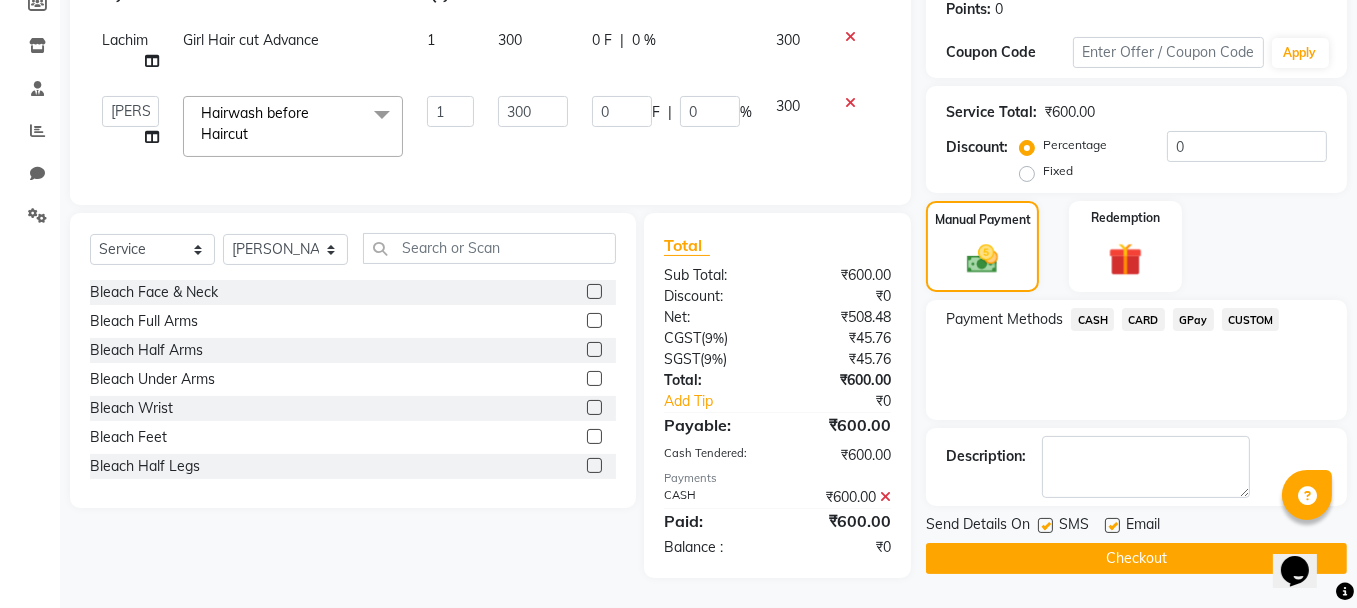 click on "Checkout" 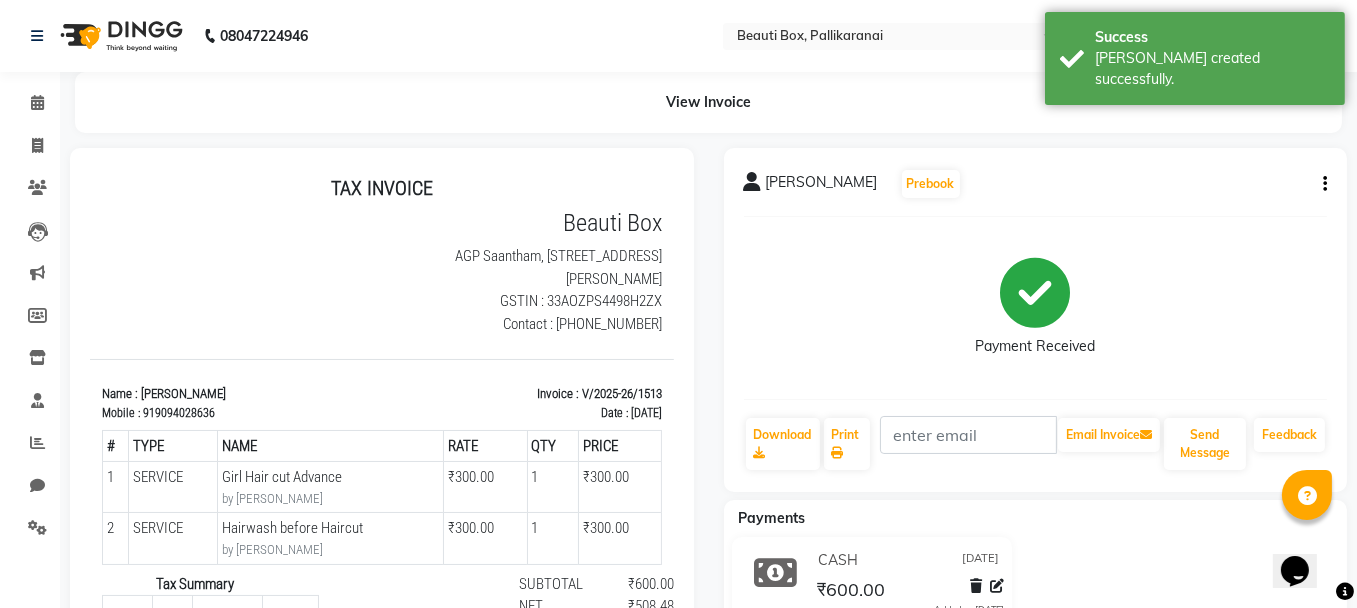 scroll, scrollTop: 0, scrollLeft: 0, axis: both 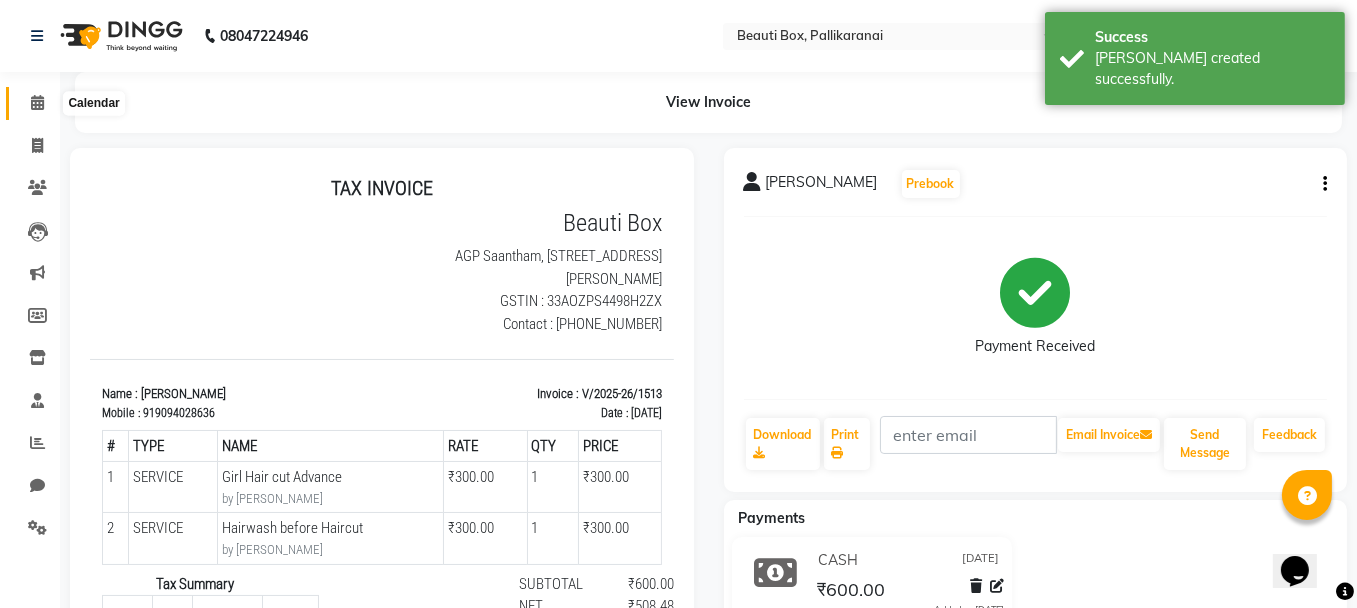 click 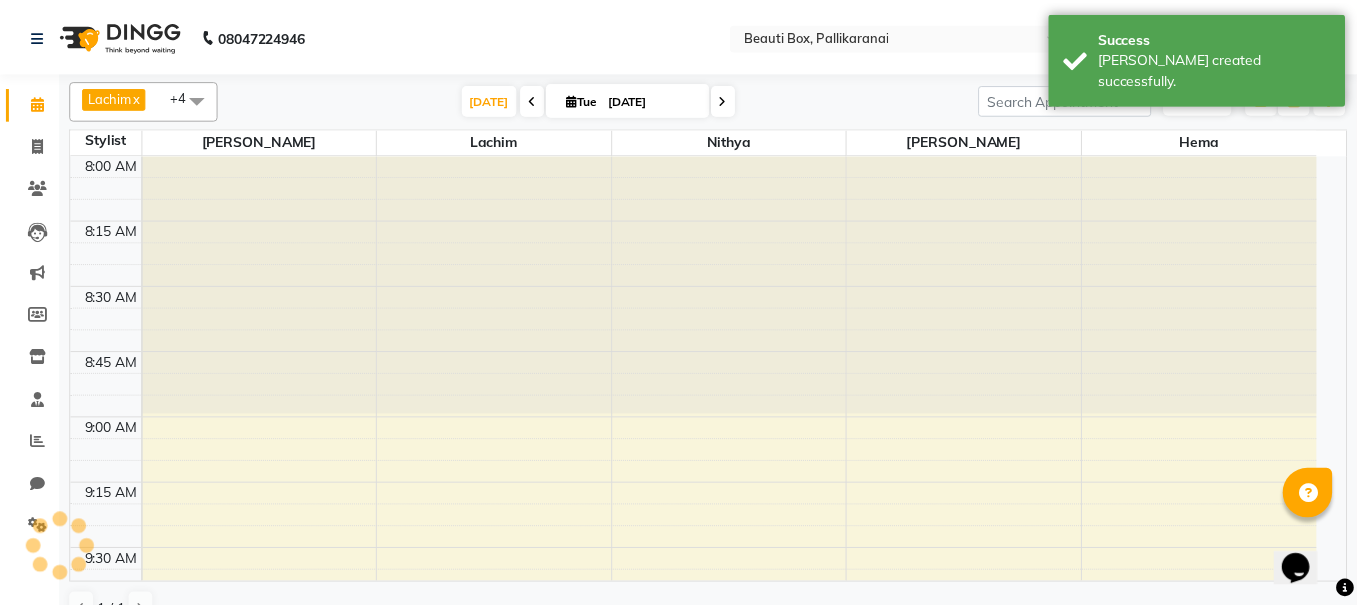 scroll, scrollTop: 1825, scrollLeft: 0, axis: vertical 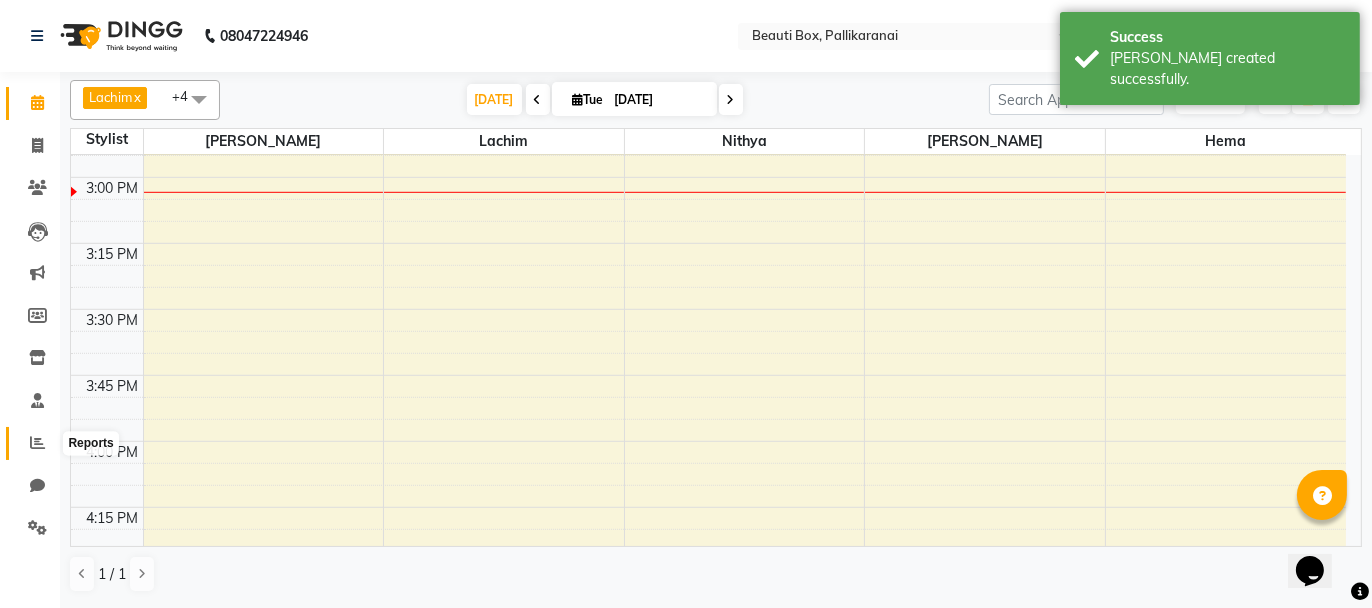 click 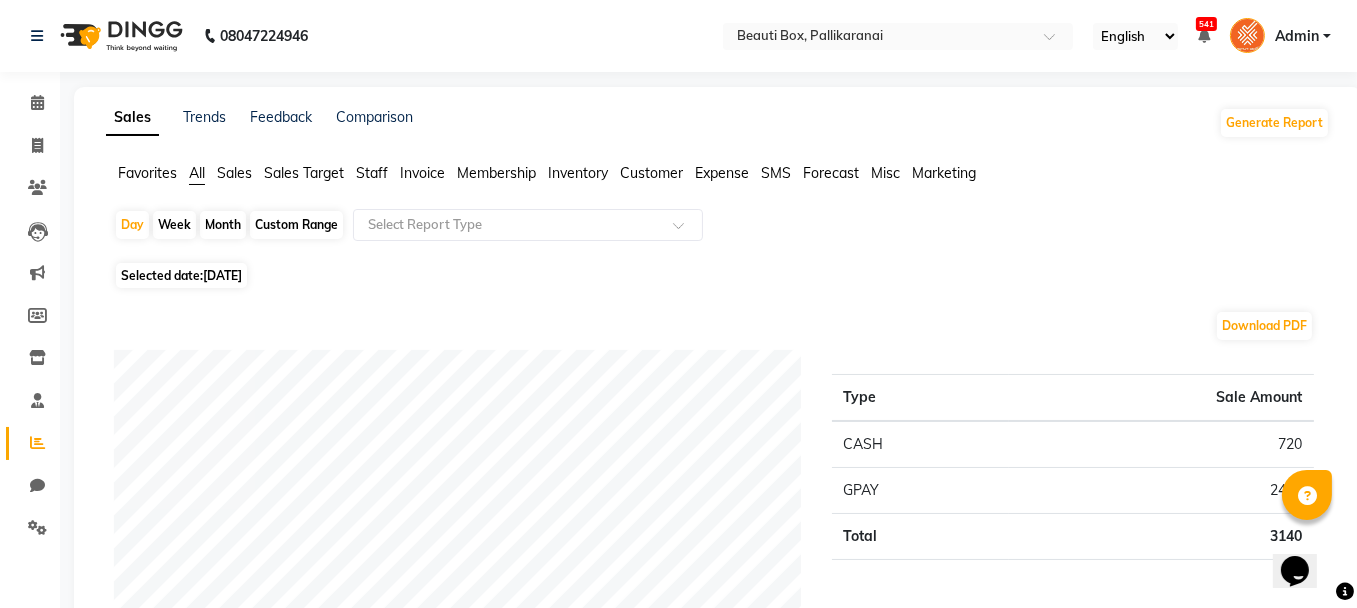 click on "Sale Amount" 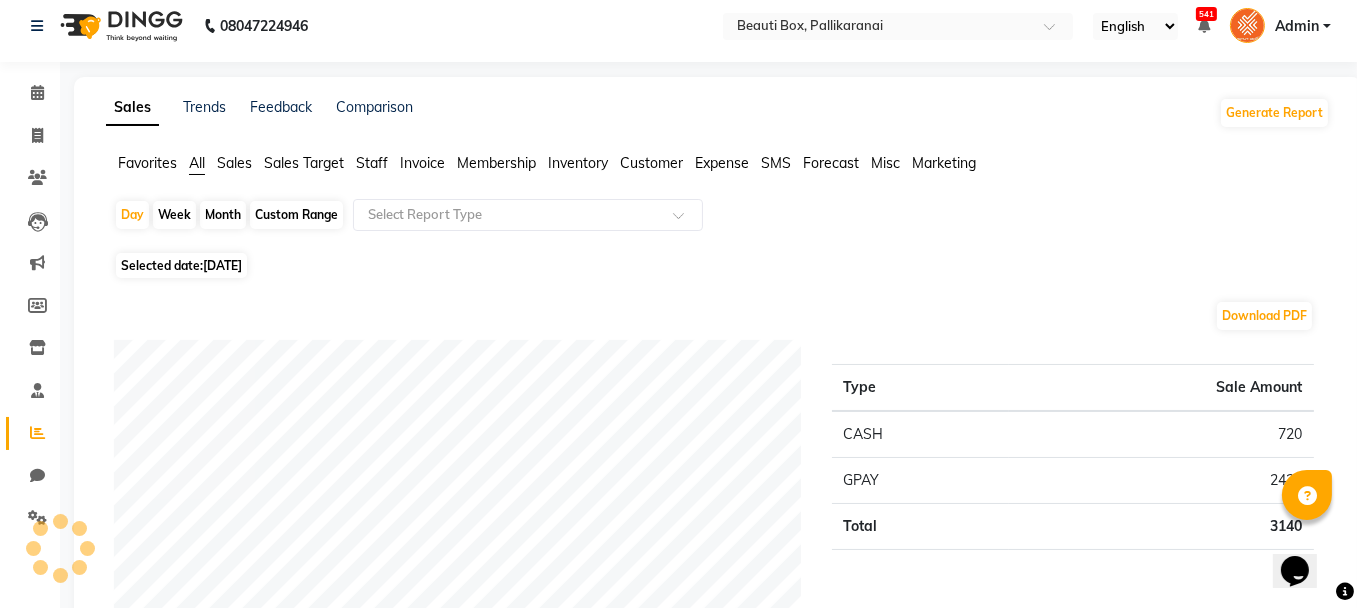 scroll, scrollTop: 0, scrollLeft: 0, axis: both 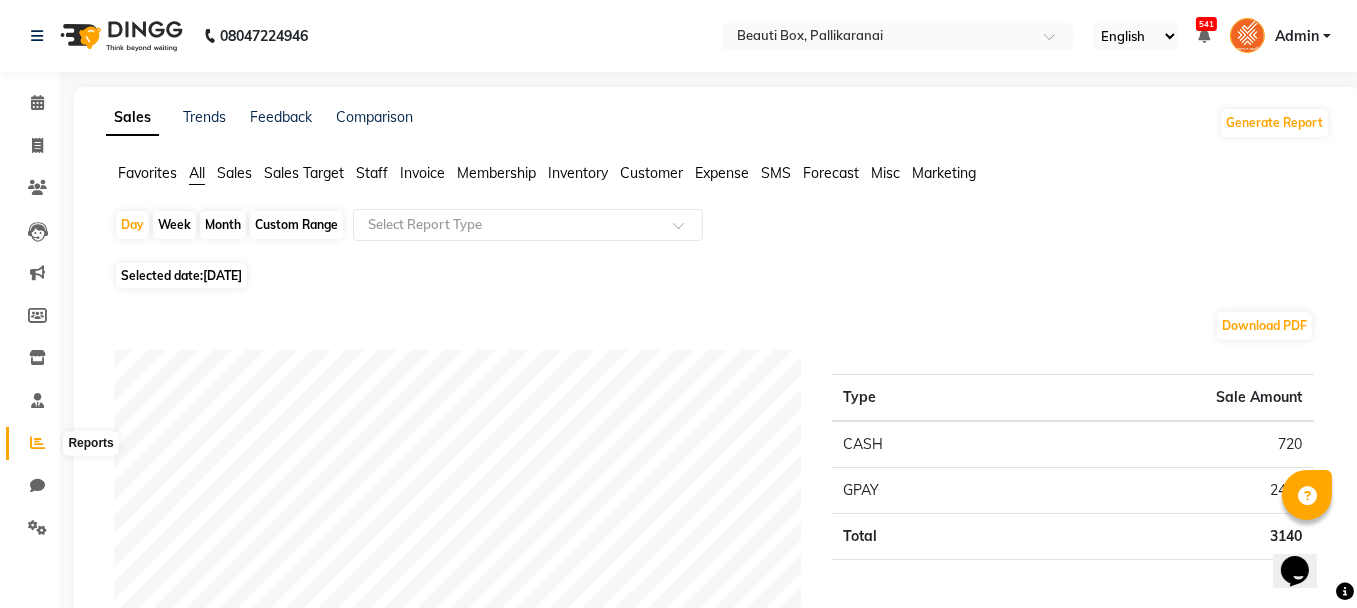 click 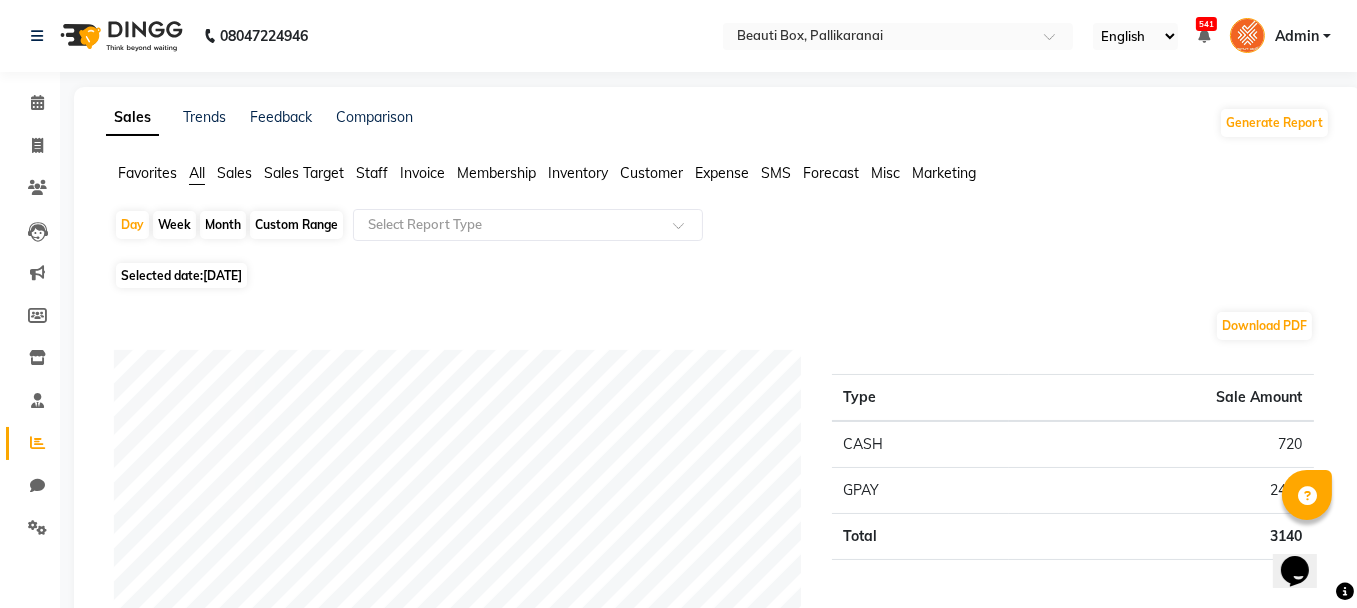 click 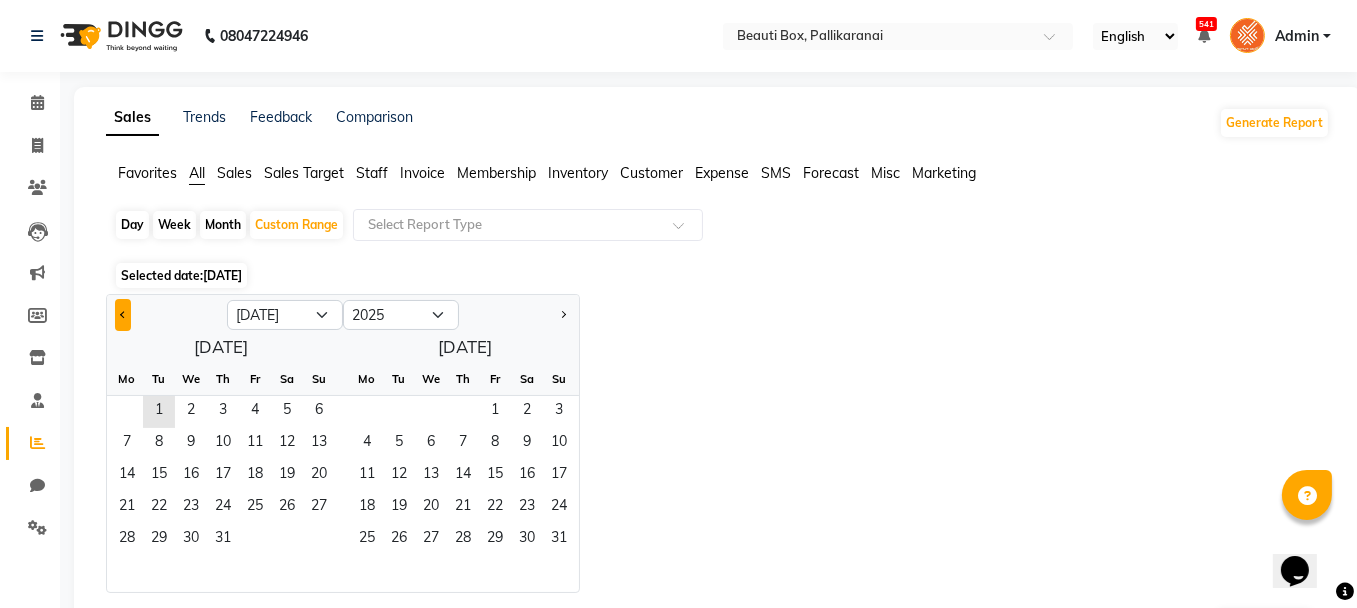 click 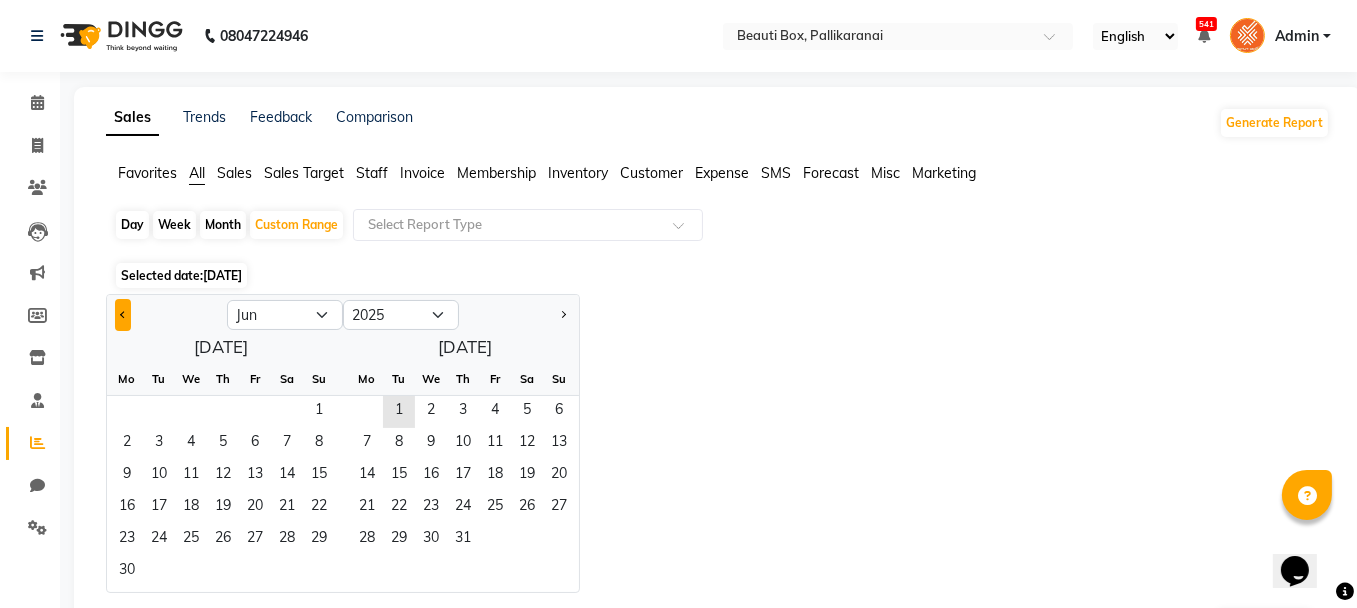 click 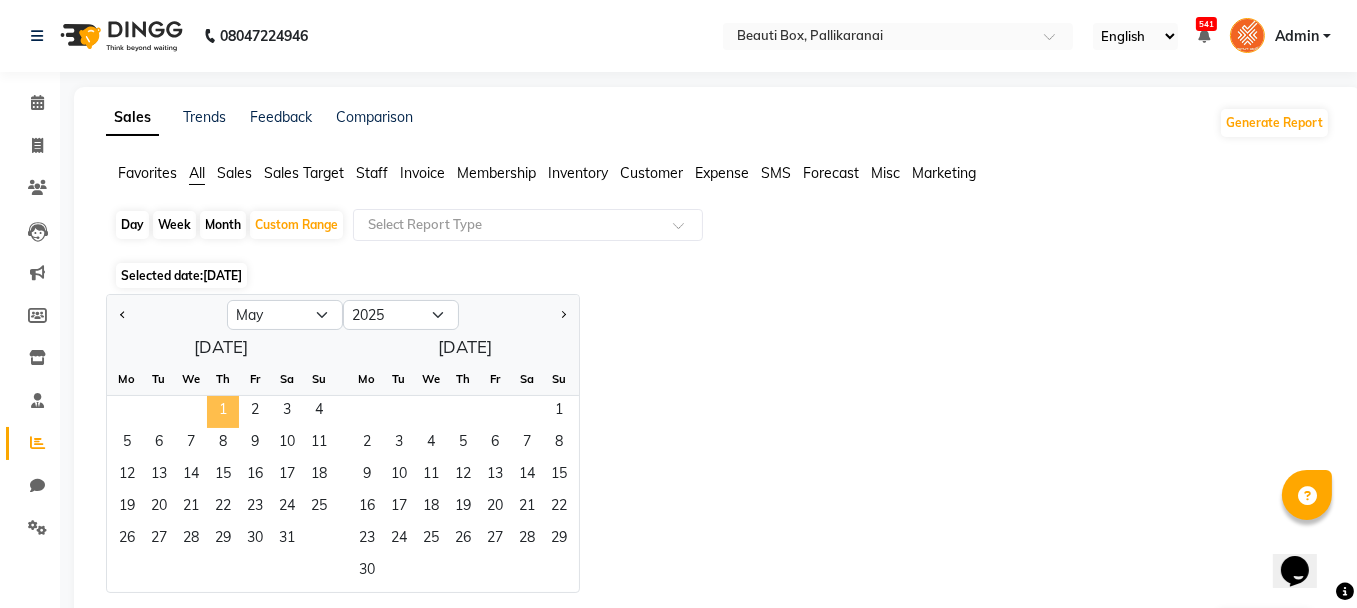 click on "1" 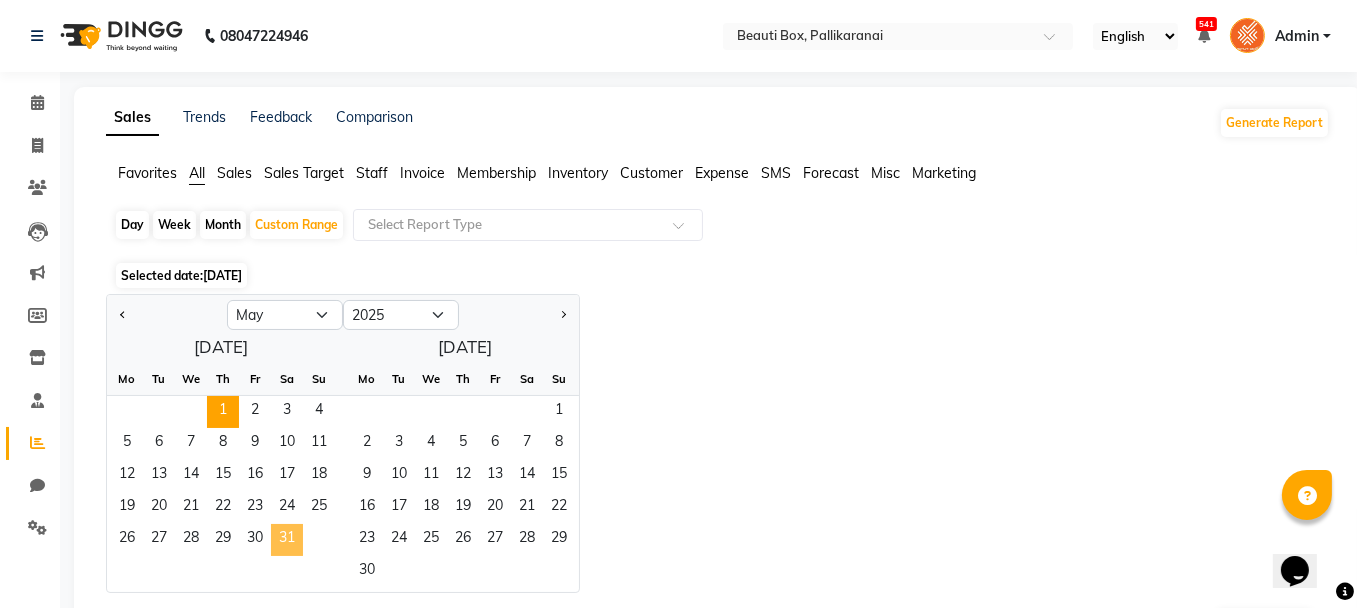 drag, startPoint x: 225, startPoint y: 409, endPoint x: 292, endPoint y: 539, distance: 146.24979 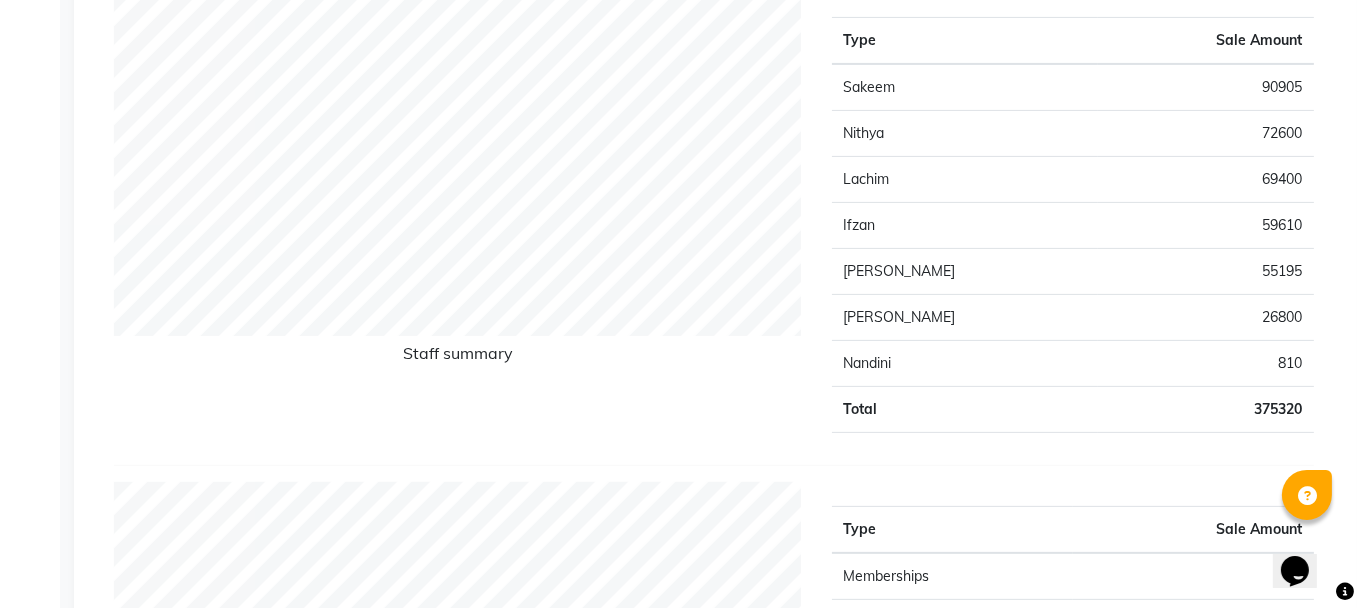 scroll, scrollTop: 777, scrollLeft: 0, axis: vertical 